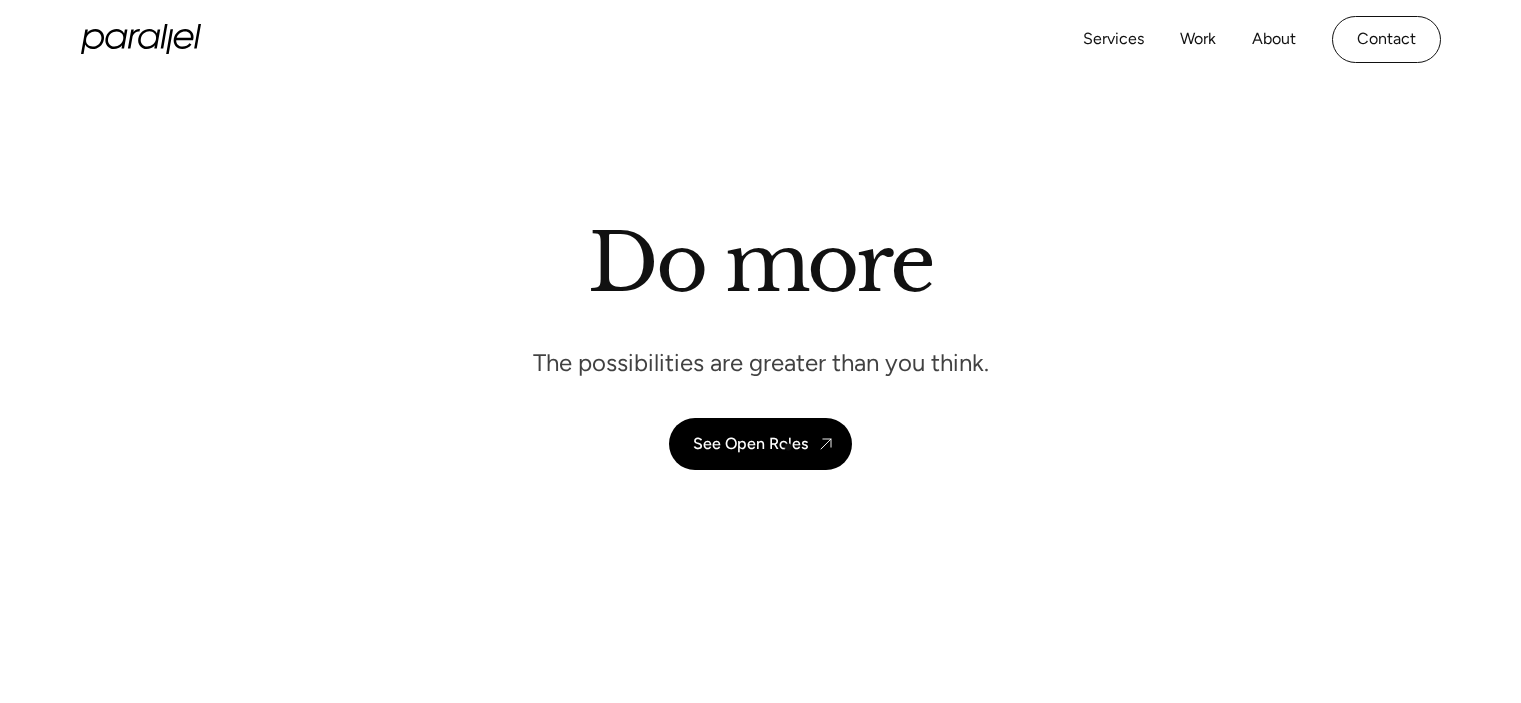 scroll, scrollTop: 0, scrollLeft: 0, axis: both 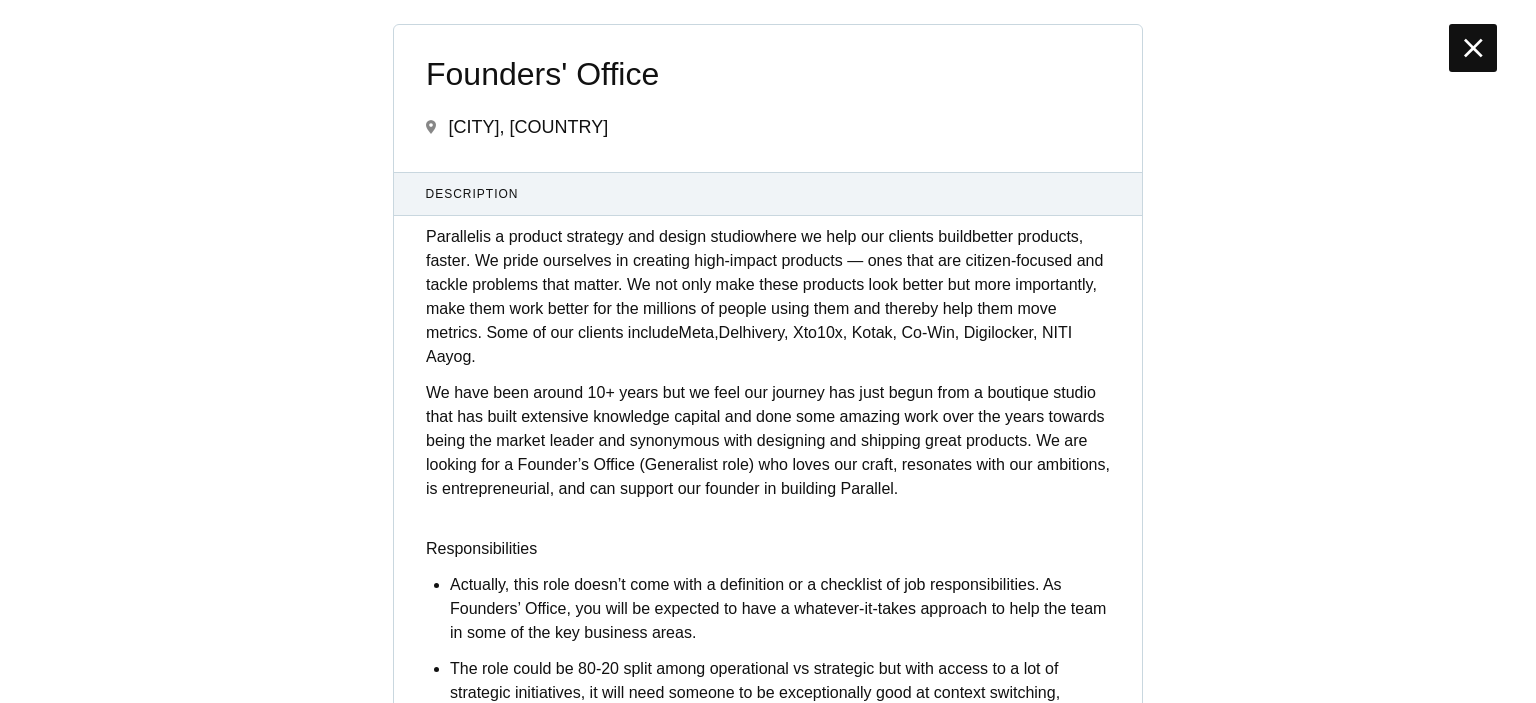 click at bounding box center [1473, 48] 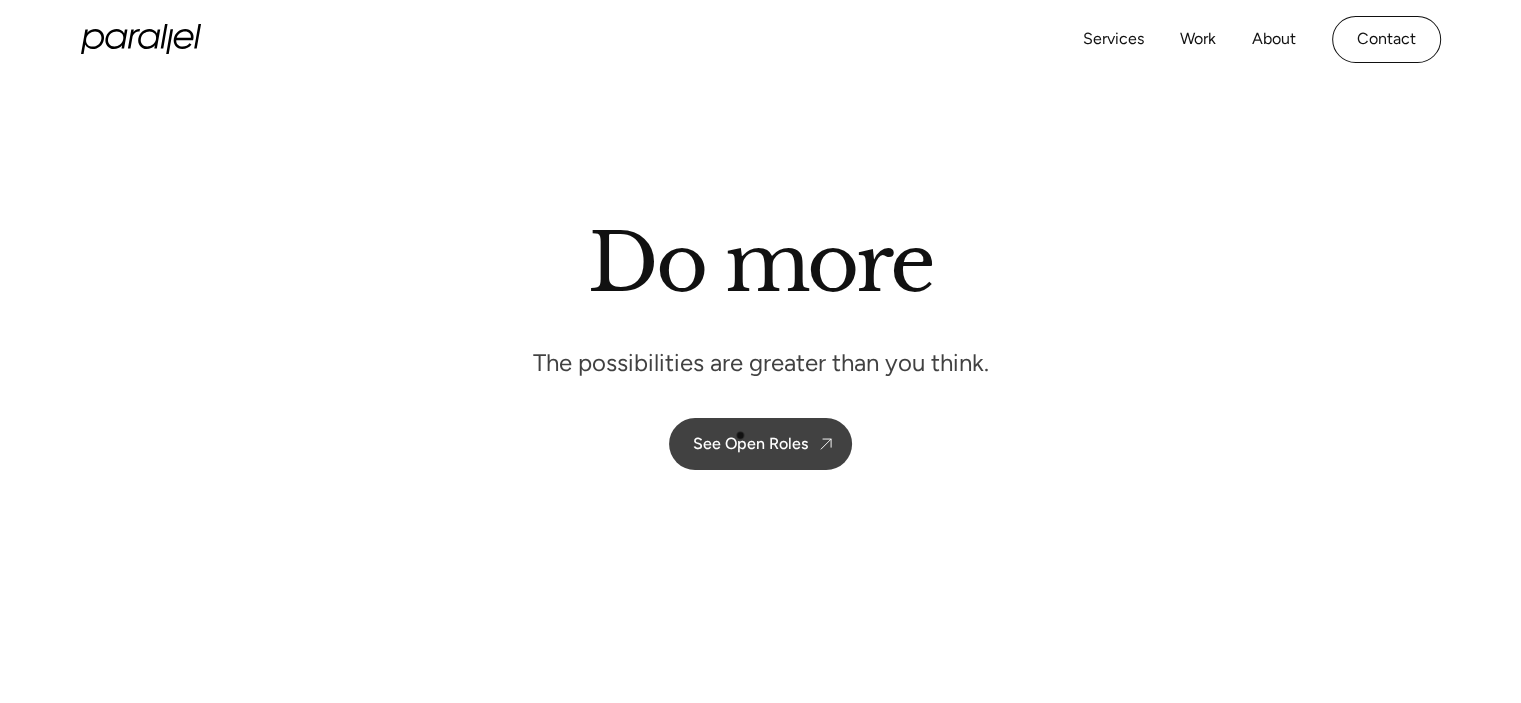 click on "See Open Roles" at bounding box center [750, 443] 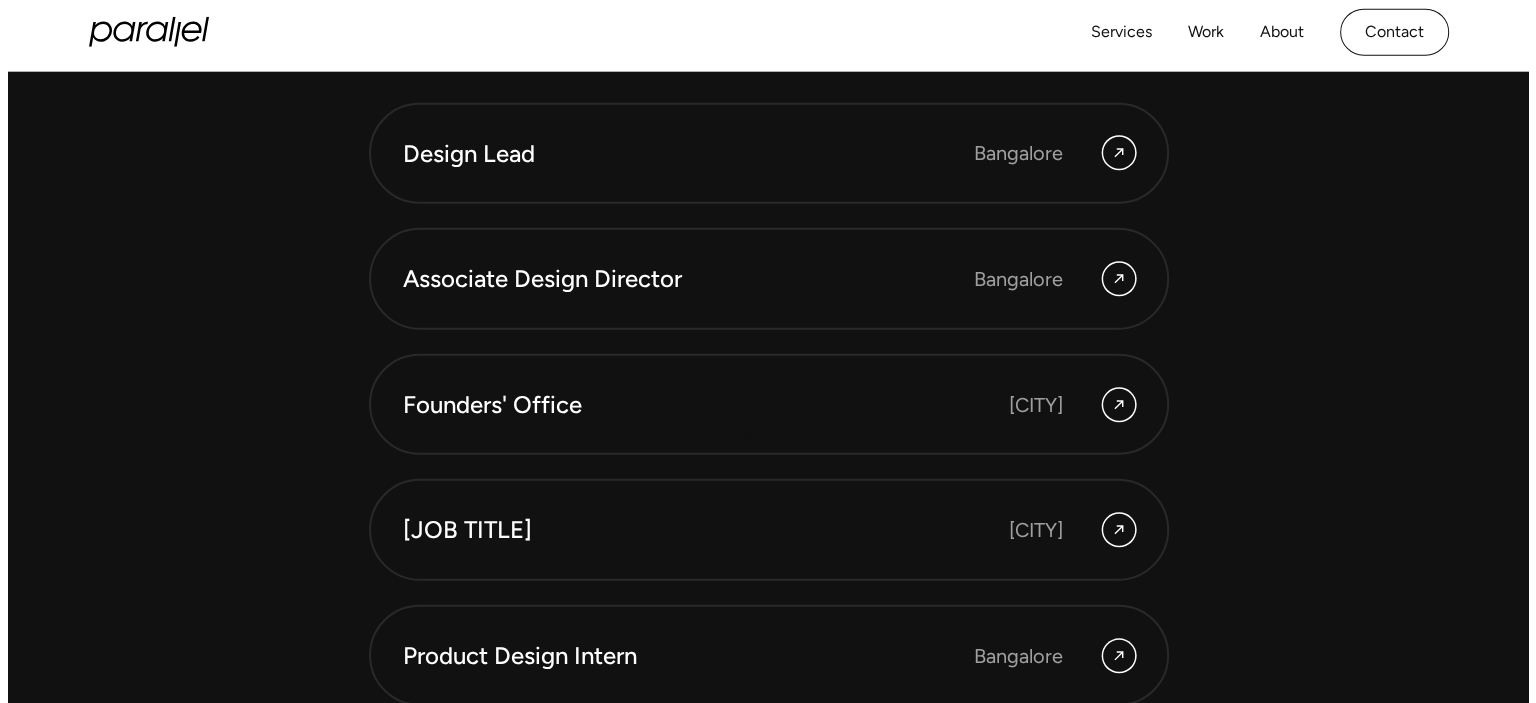 scroll, scrollTop: 5492, scrollLeft: 0, axis: vertical 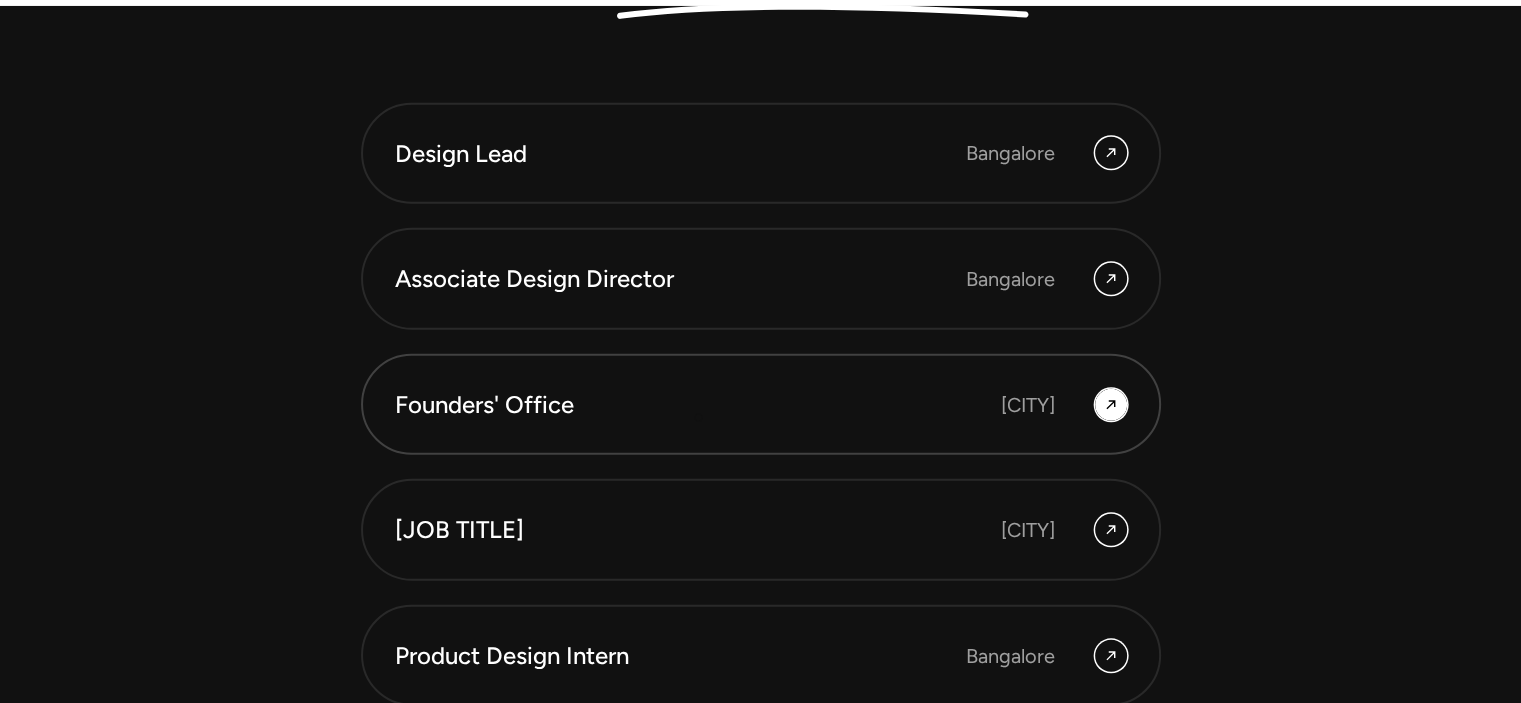 click on "Founders' Office" at bounding box center (635, 405) 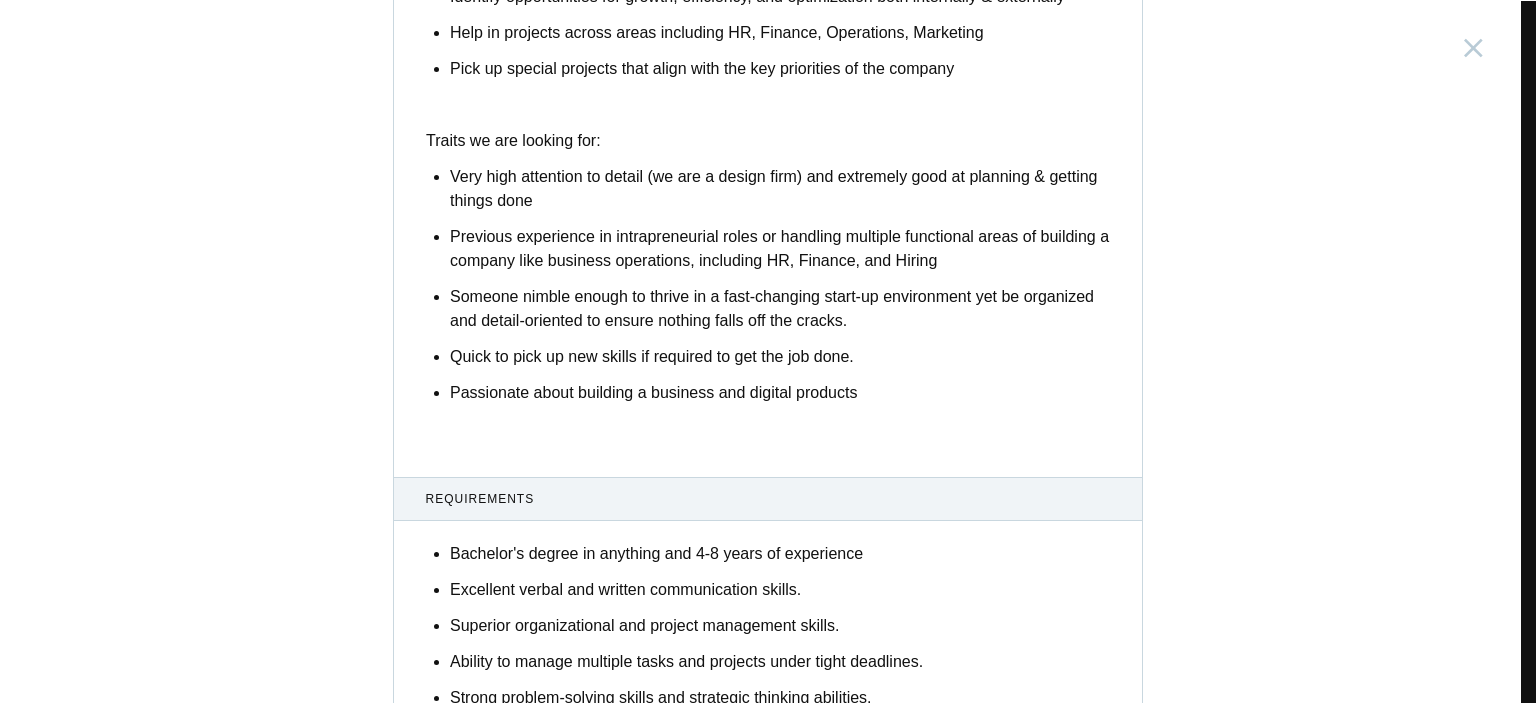 scroll, scrollTop: 1207, scrollLeft: 0, axis: vertical 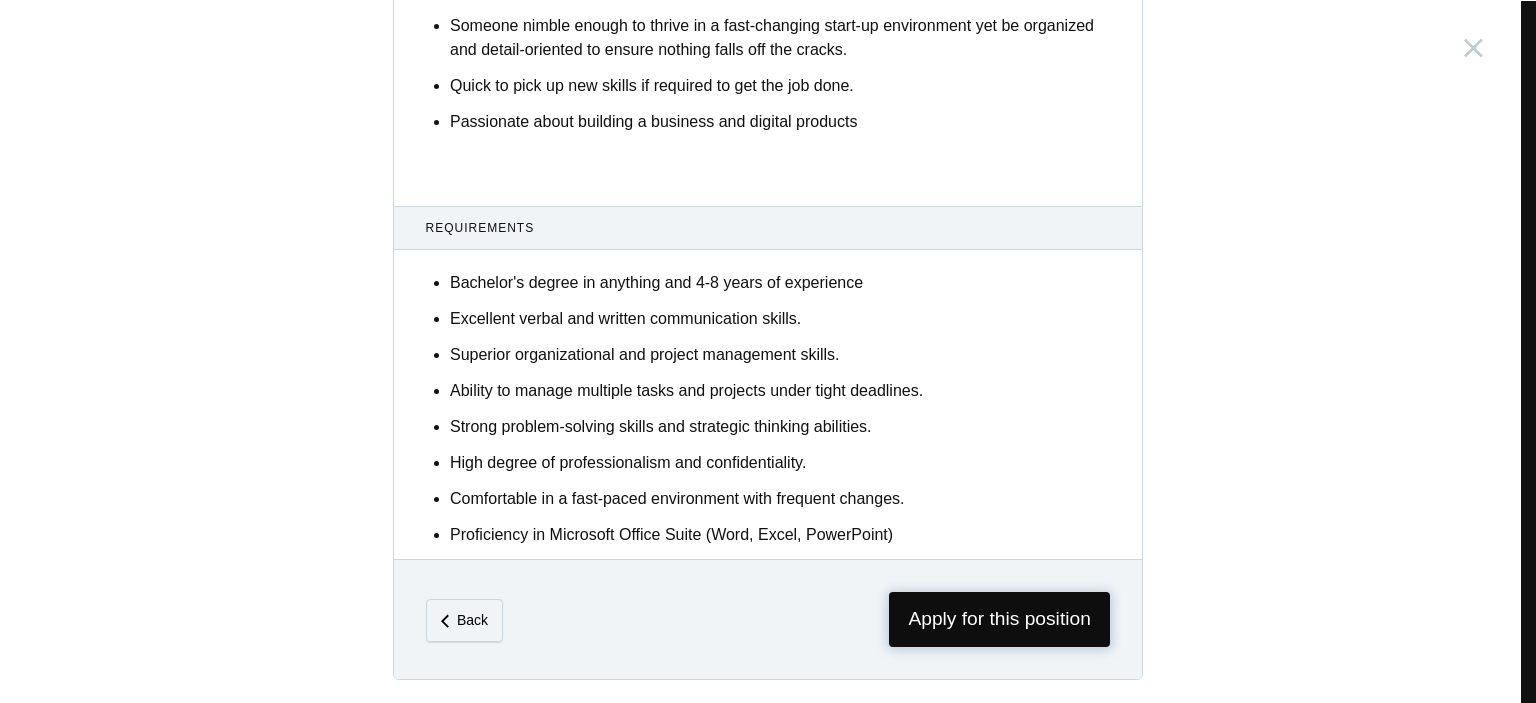 click on "Apply for this position" at bounding box center [999, 619] 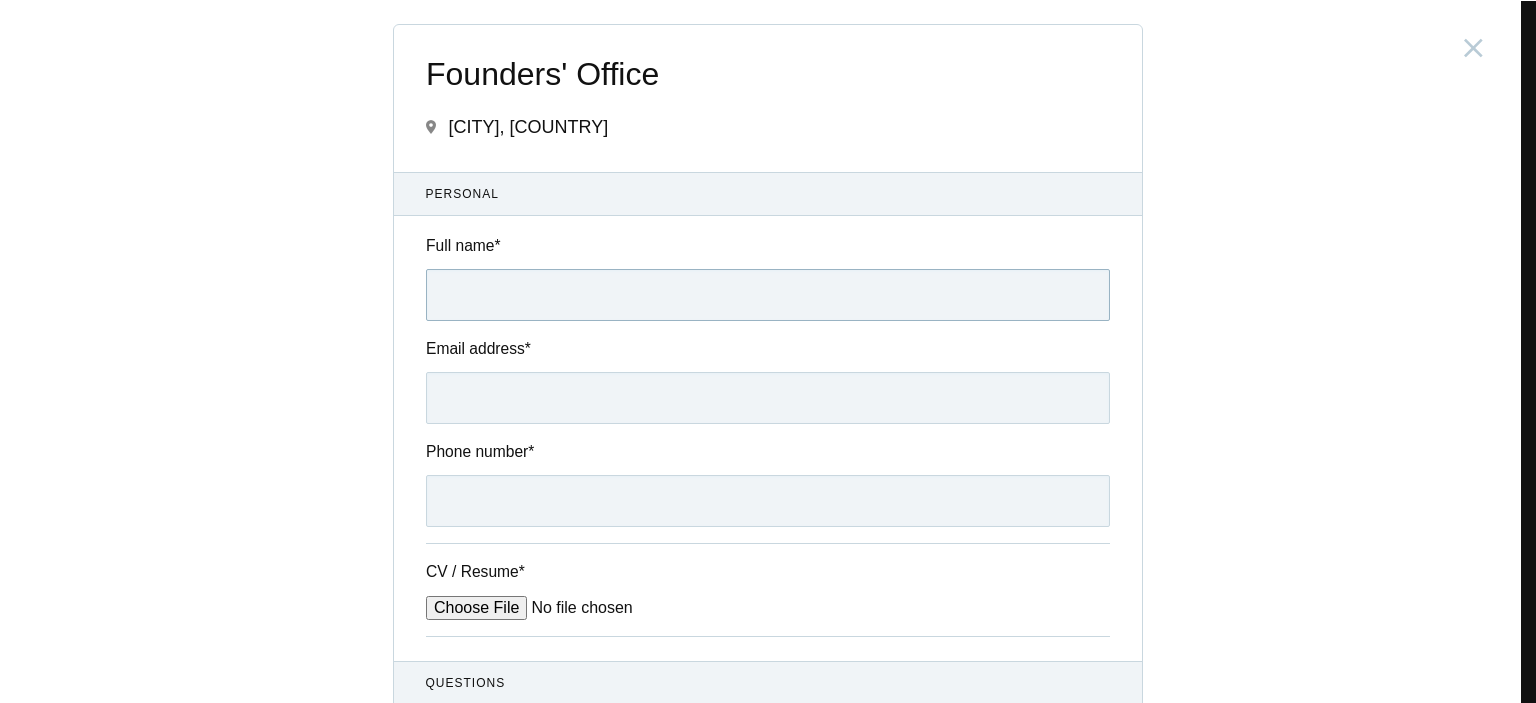 click on "Full name  *" at bounding box center [768, 295] 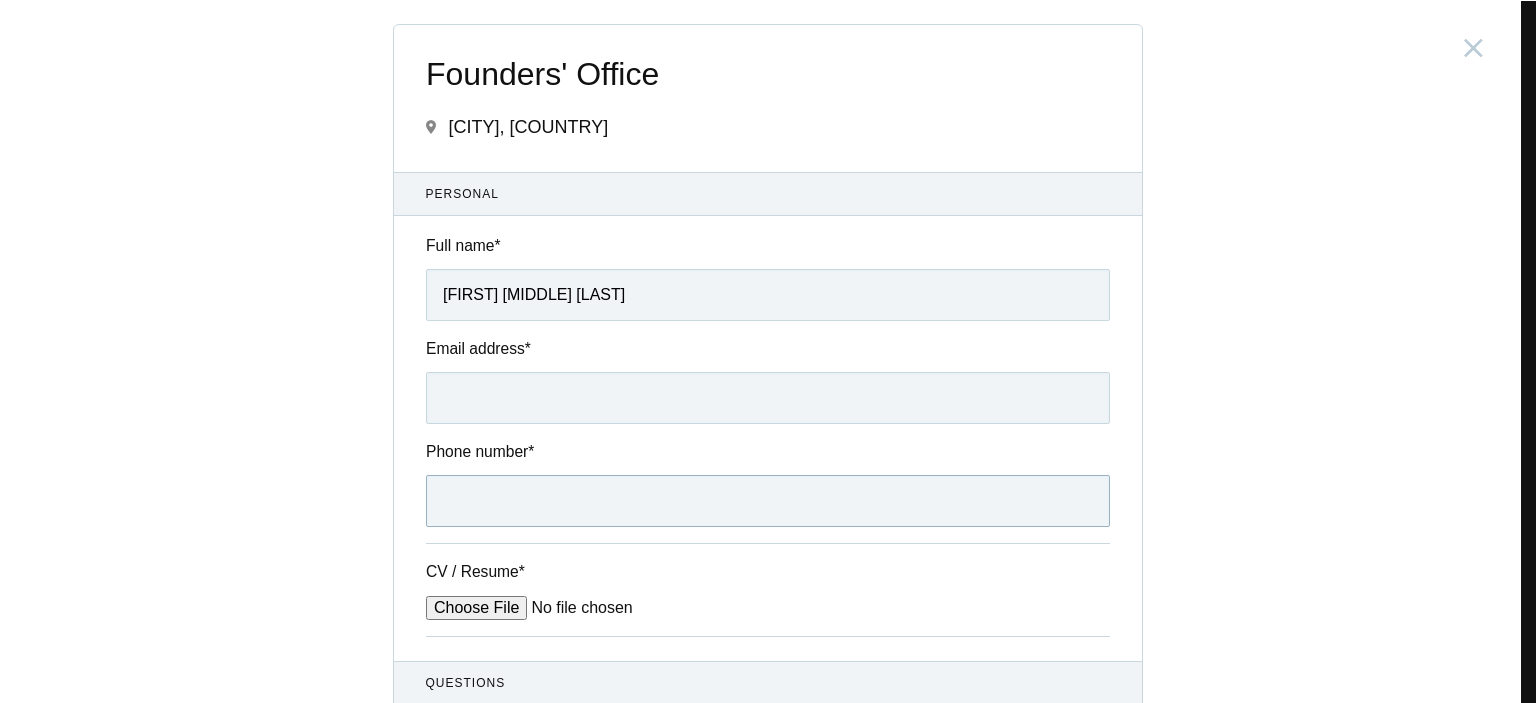 type on "[PHONE]" 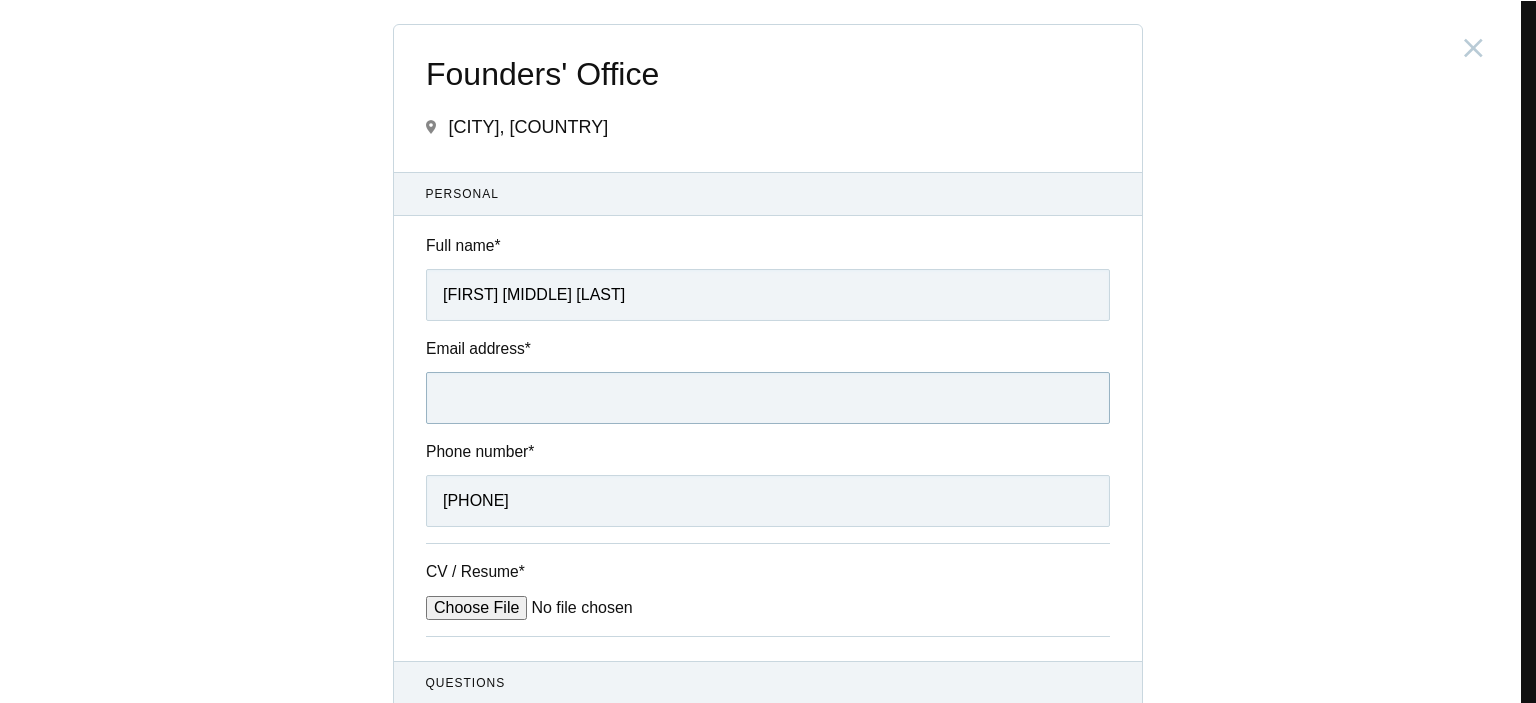click on "Email address  *" at bounding box center [768, 398] 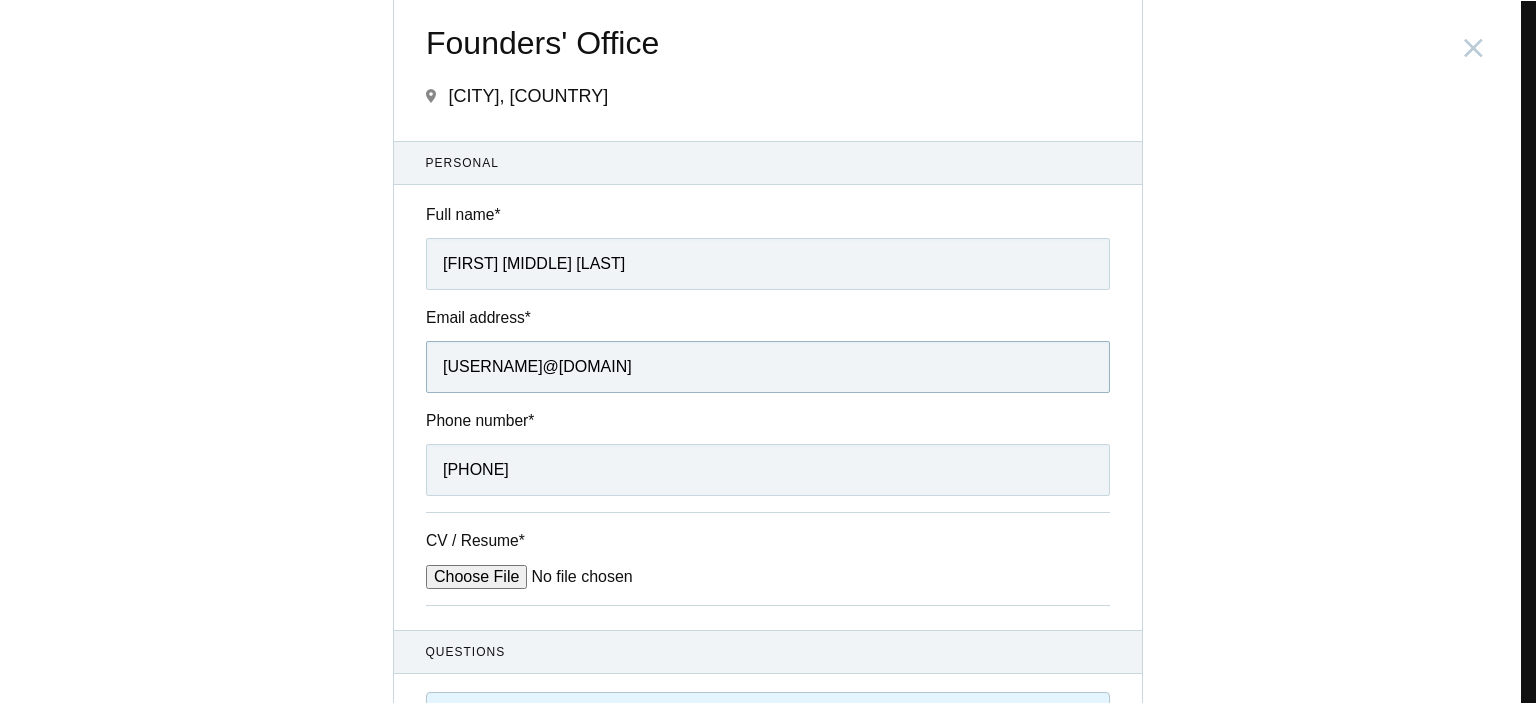 scroll, scrollTop: 35, scrollLeft: 0, axis: vertical 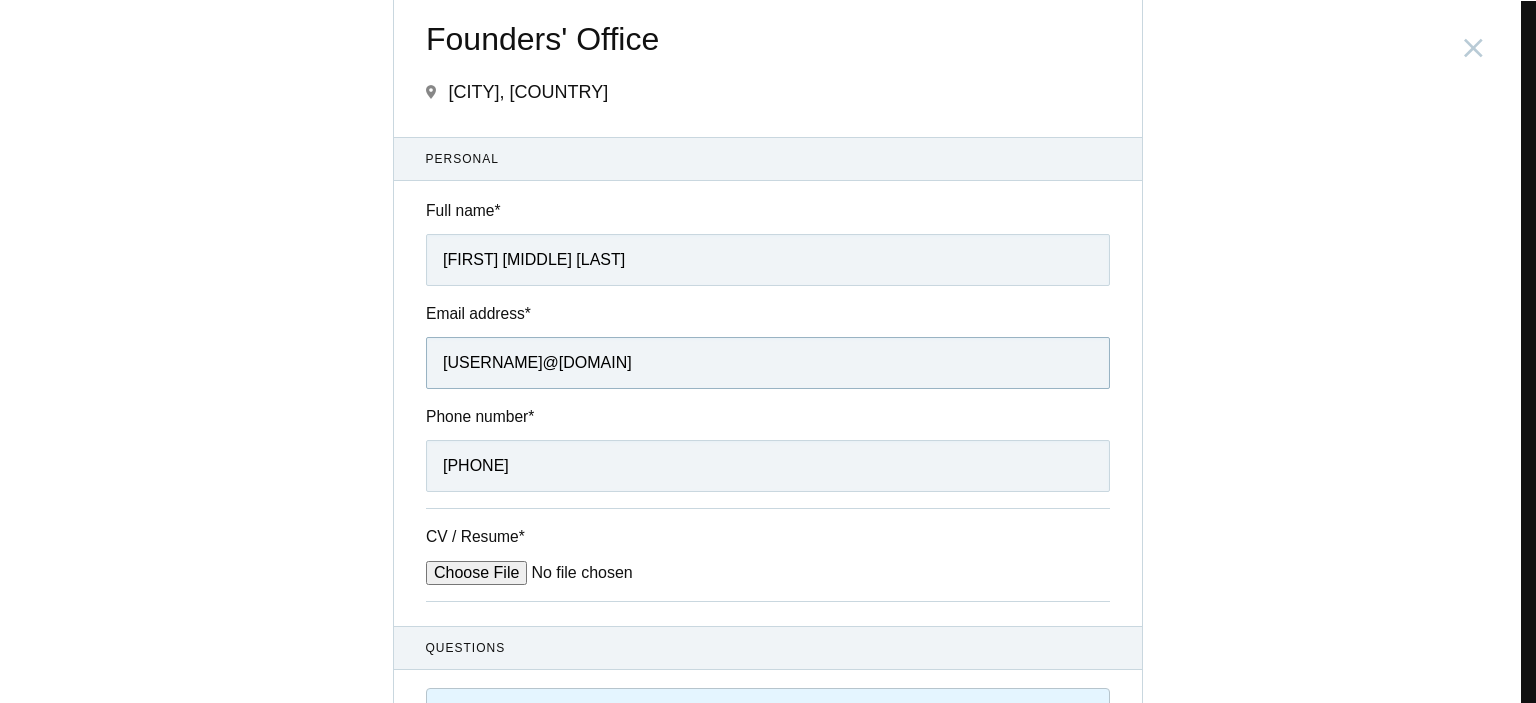 click on "[USERNAME]@[DOMAIN]" at bounding box center [768, 363] 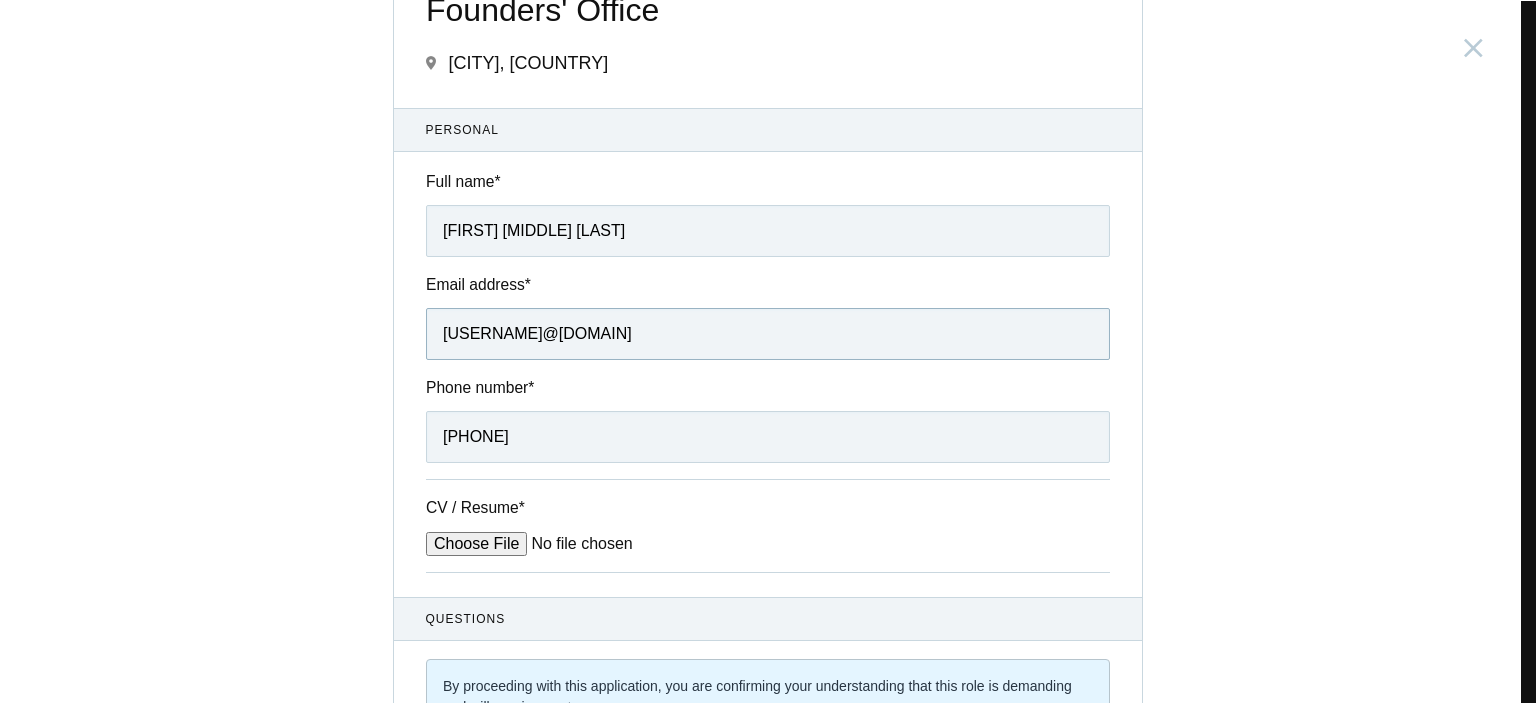 type on "[USERNAME]@[DOMAIN]" 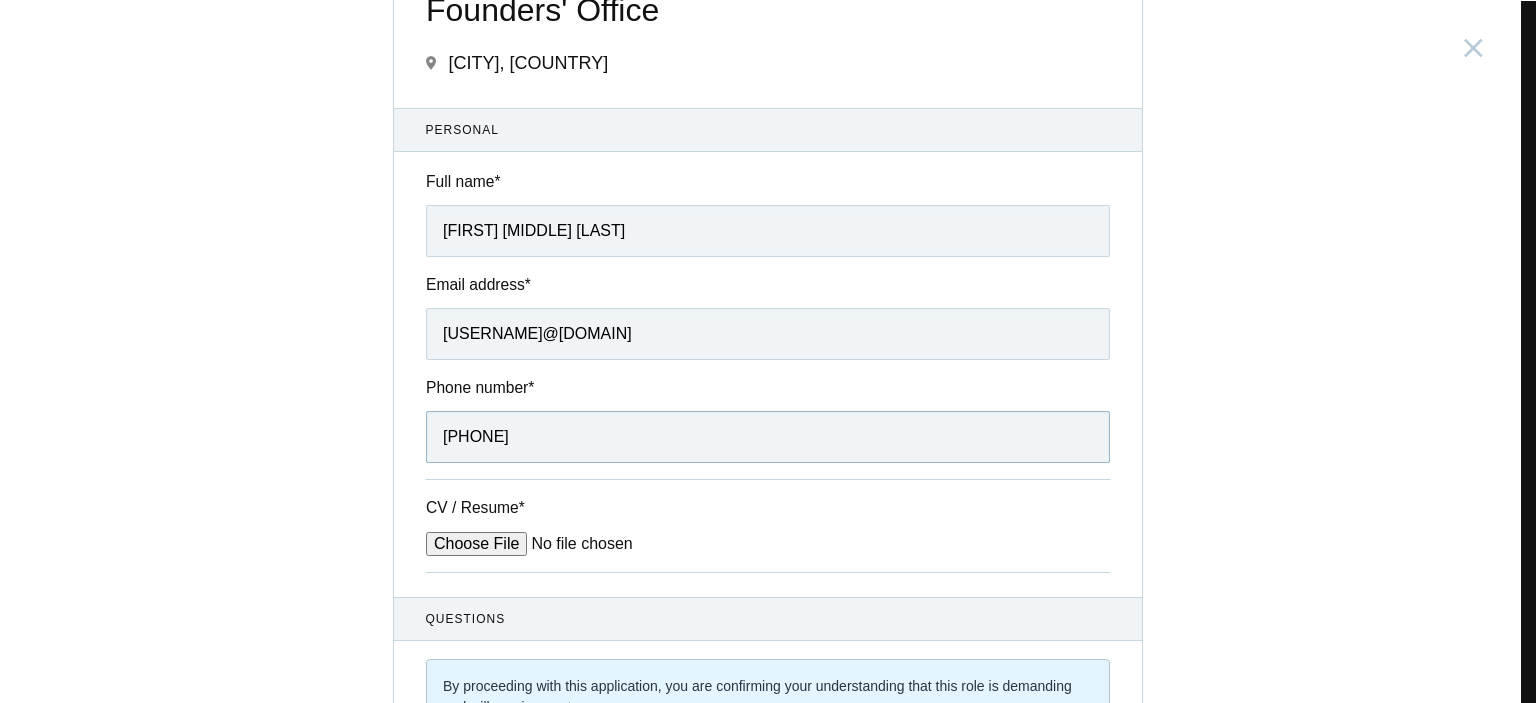 drag, startPoint x: 566, startPoint y: 431, endPoint x: 192, endPoint y: 391, distance: 376.13297 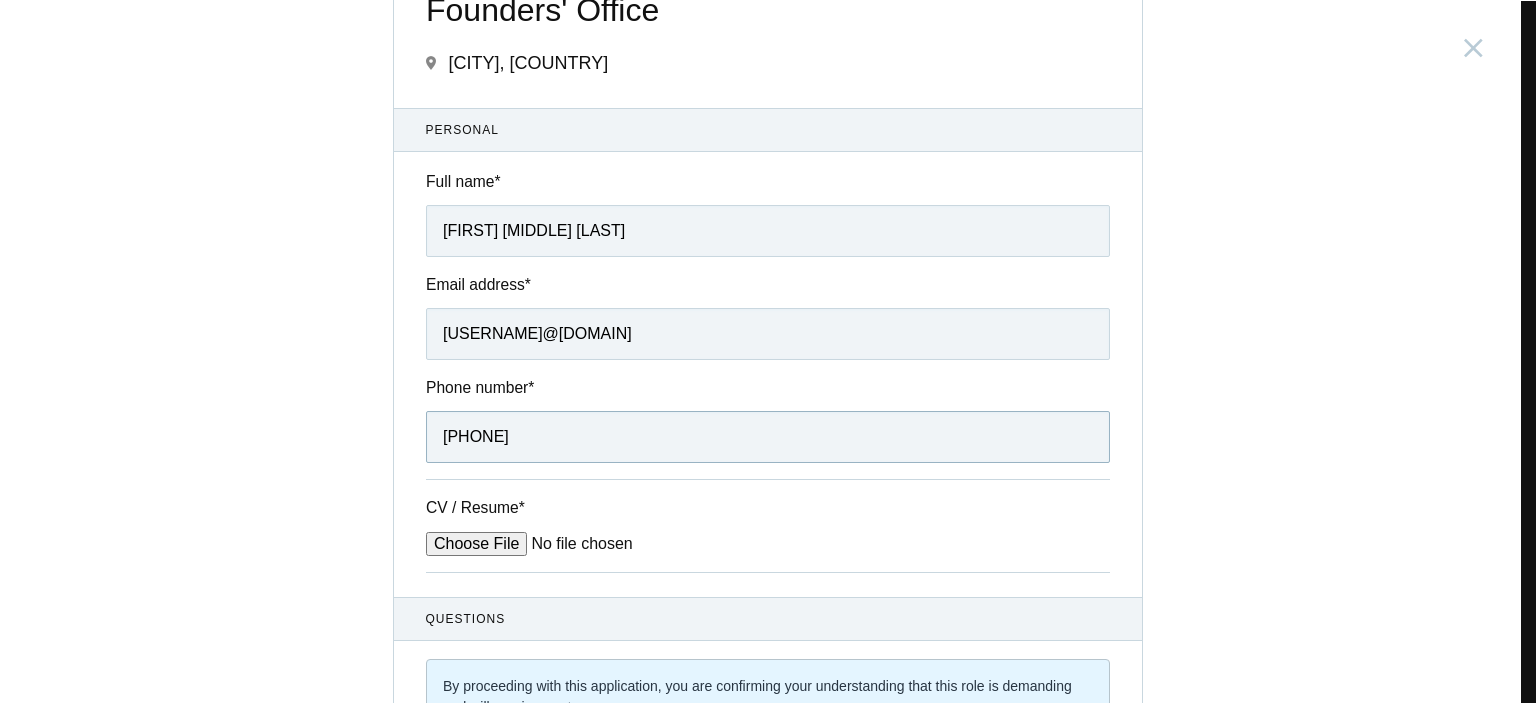 type on "[PHONE]" 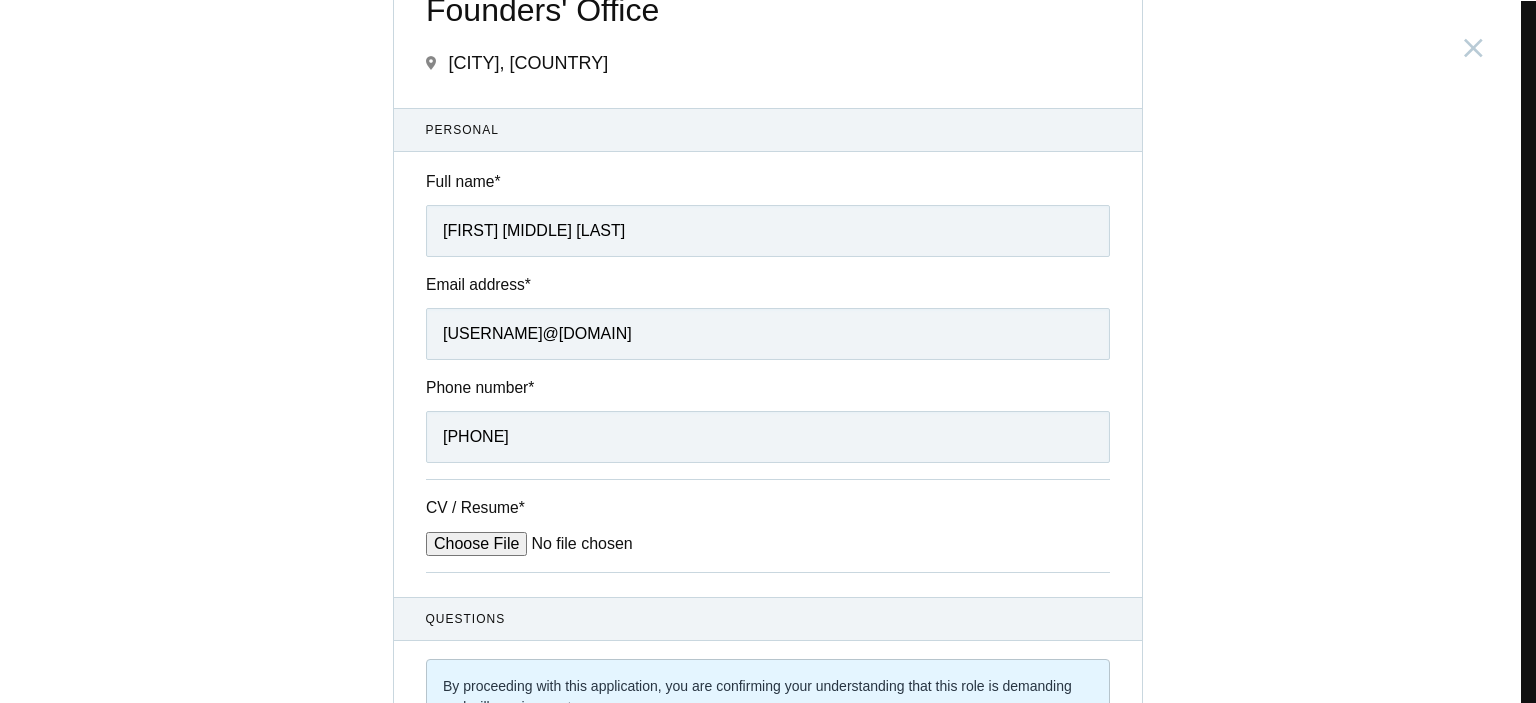 click on "CV / Resume  *" at bounding box center [577, 544] 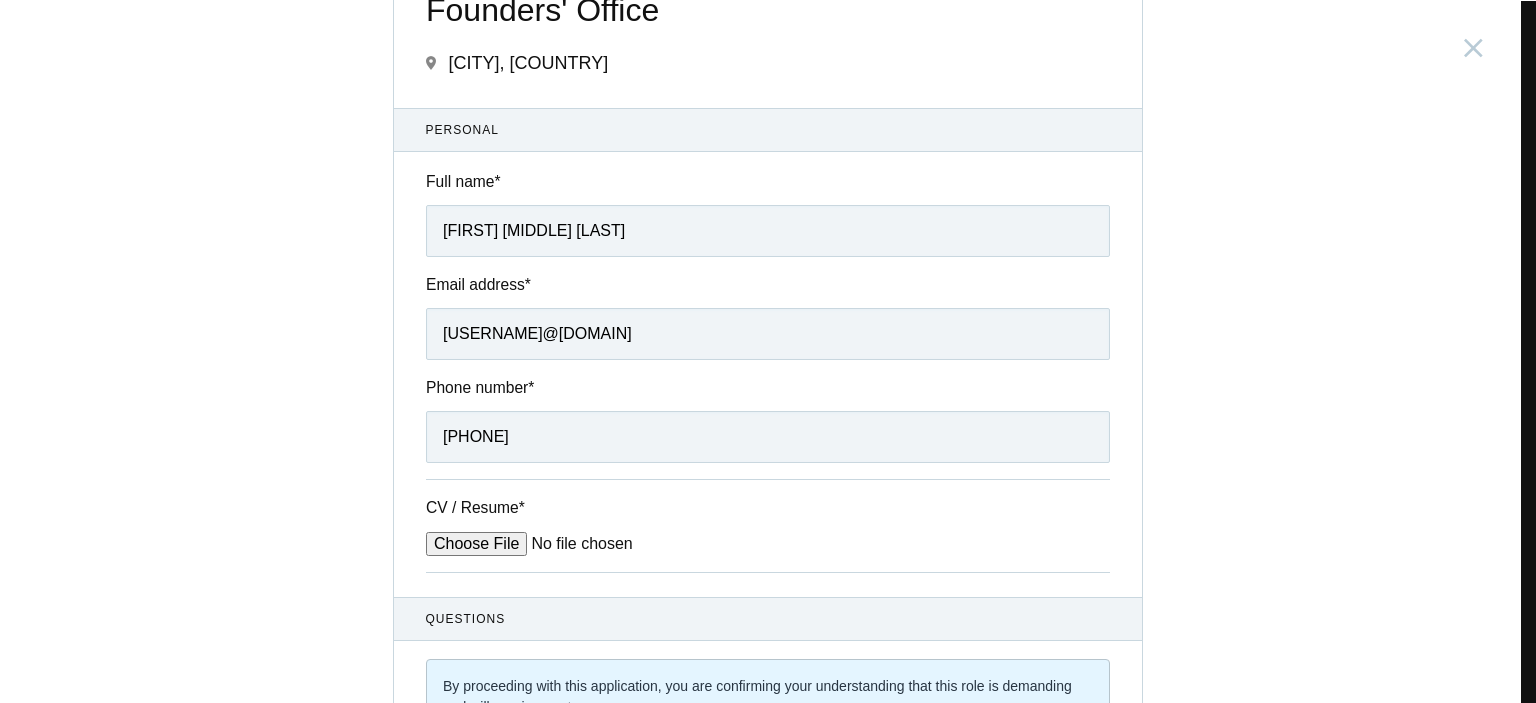 type on "C:\fakepath\[FILENAME].pdf" 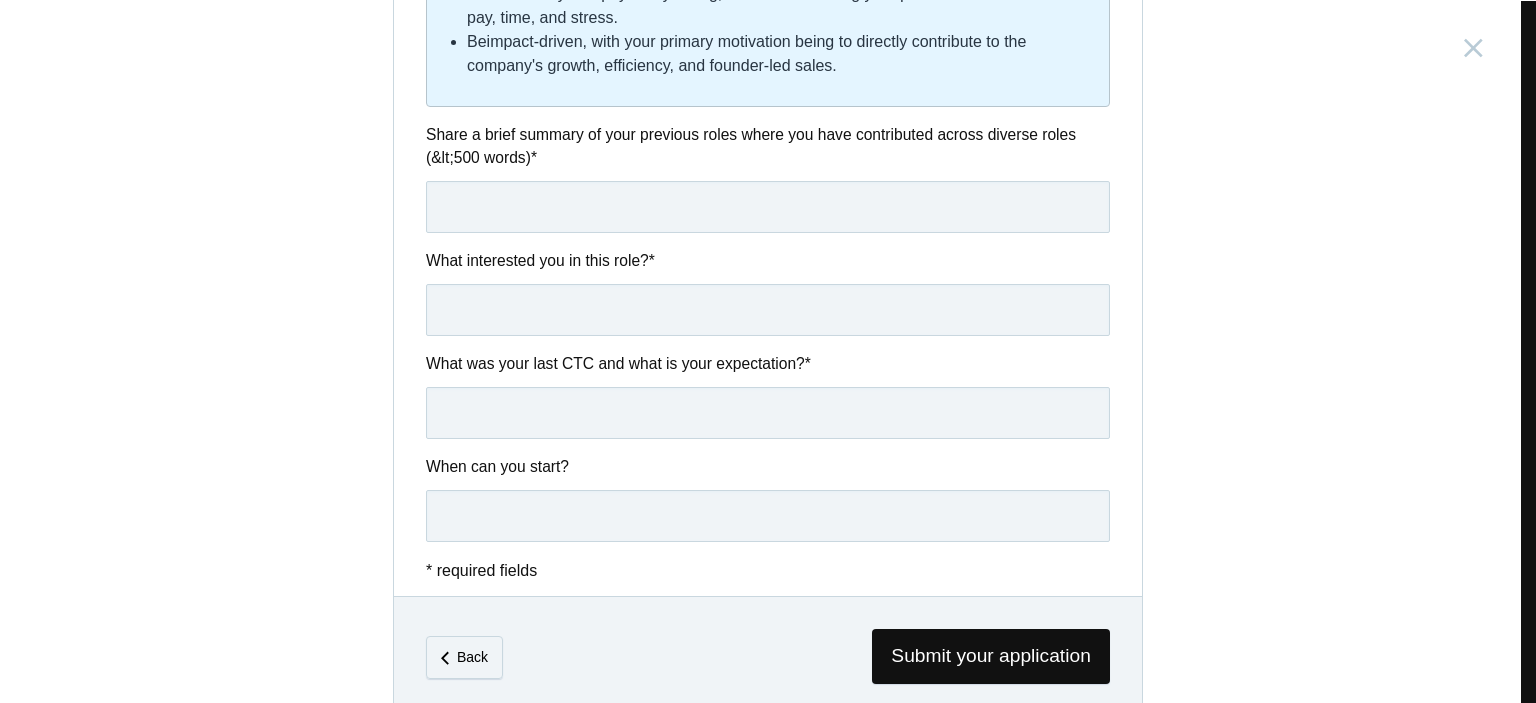 scroll, scrollTop: 1148, scrollLeft: 0, axis: vertical 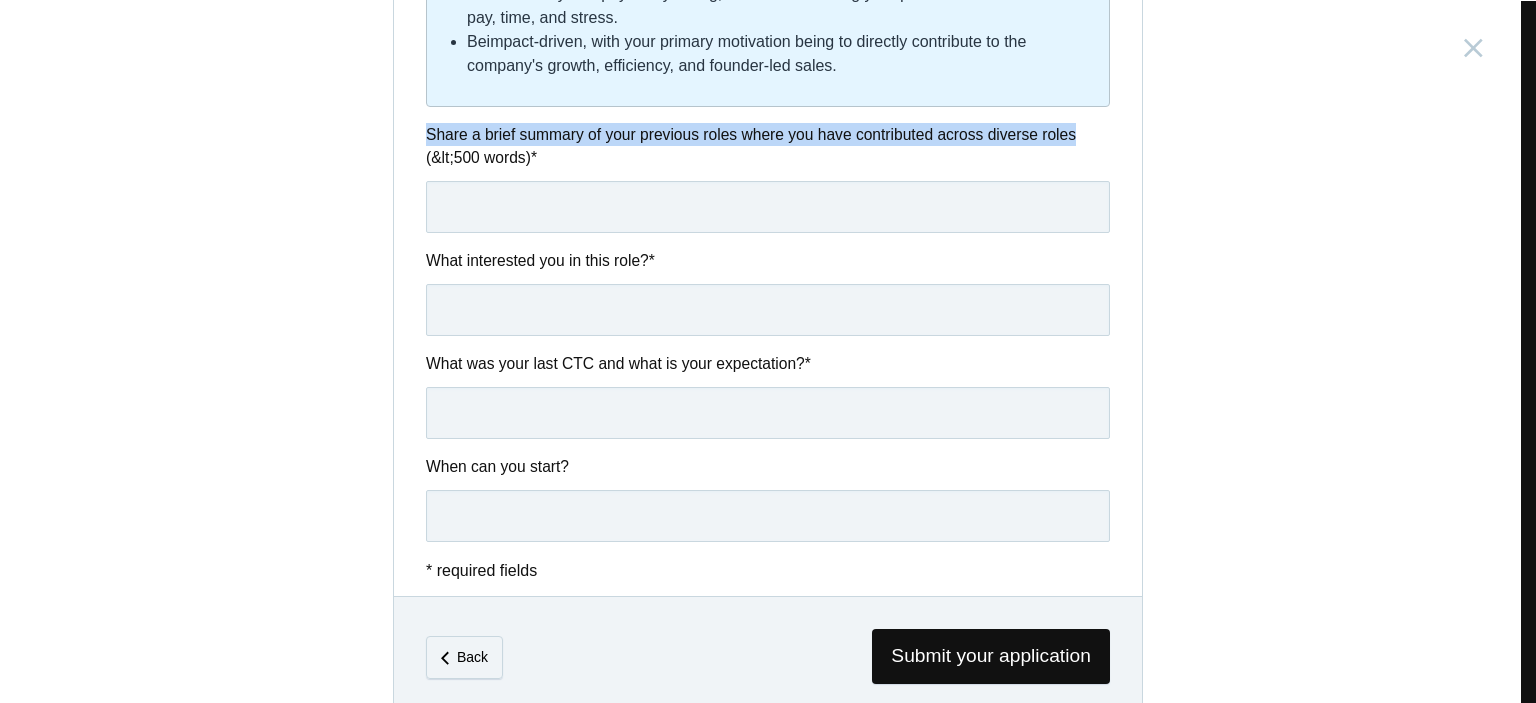 drag, startPoint x: 412, startPoint y: 131, endPoint x: 1068, endPoint y: 125, distance: 656.02747 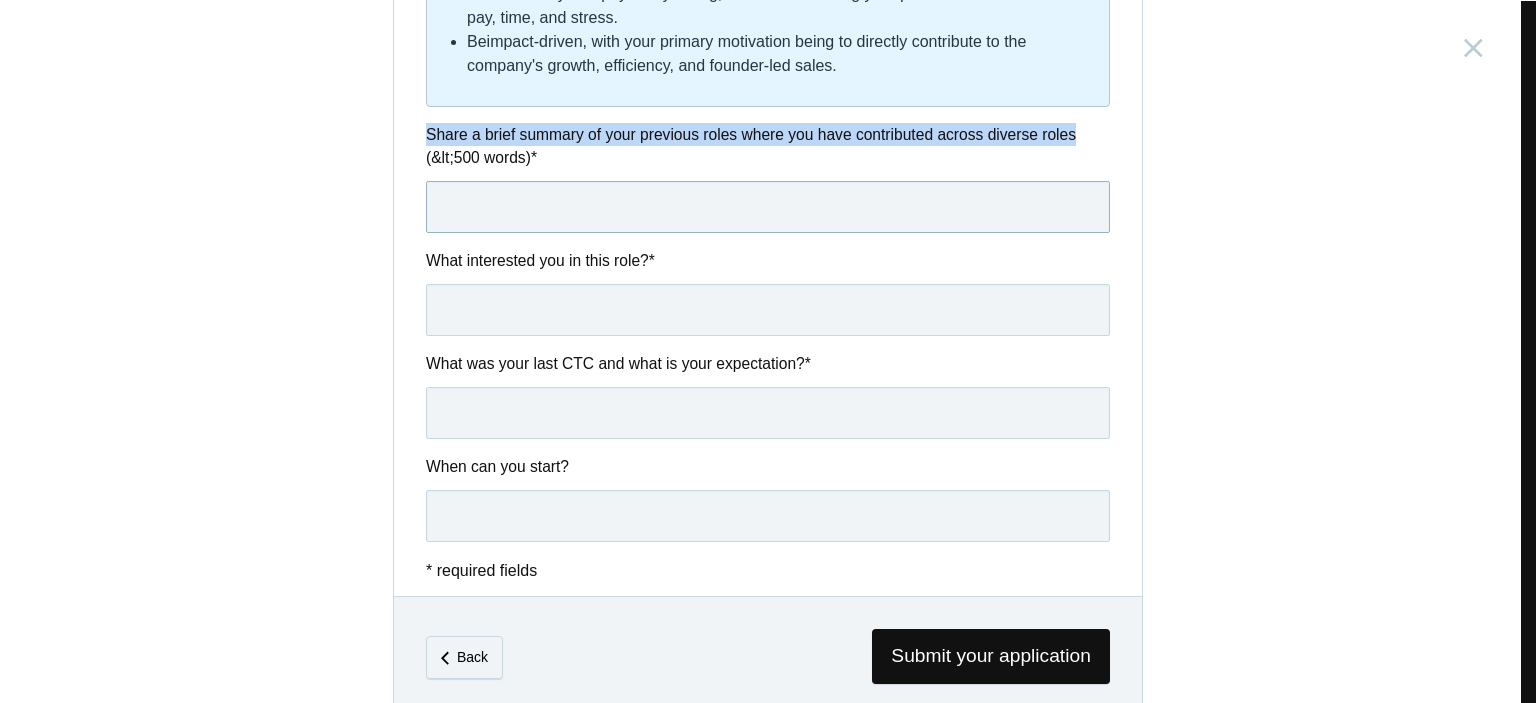 click at bounding box center [768, 207] 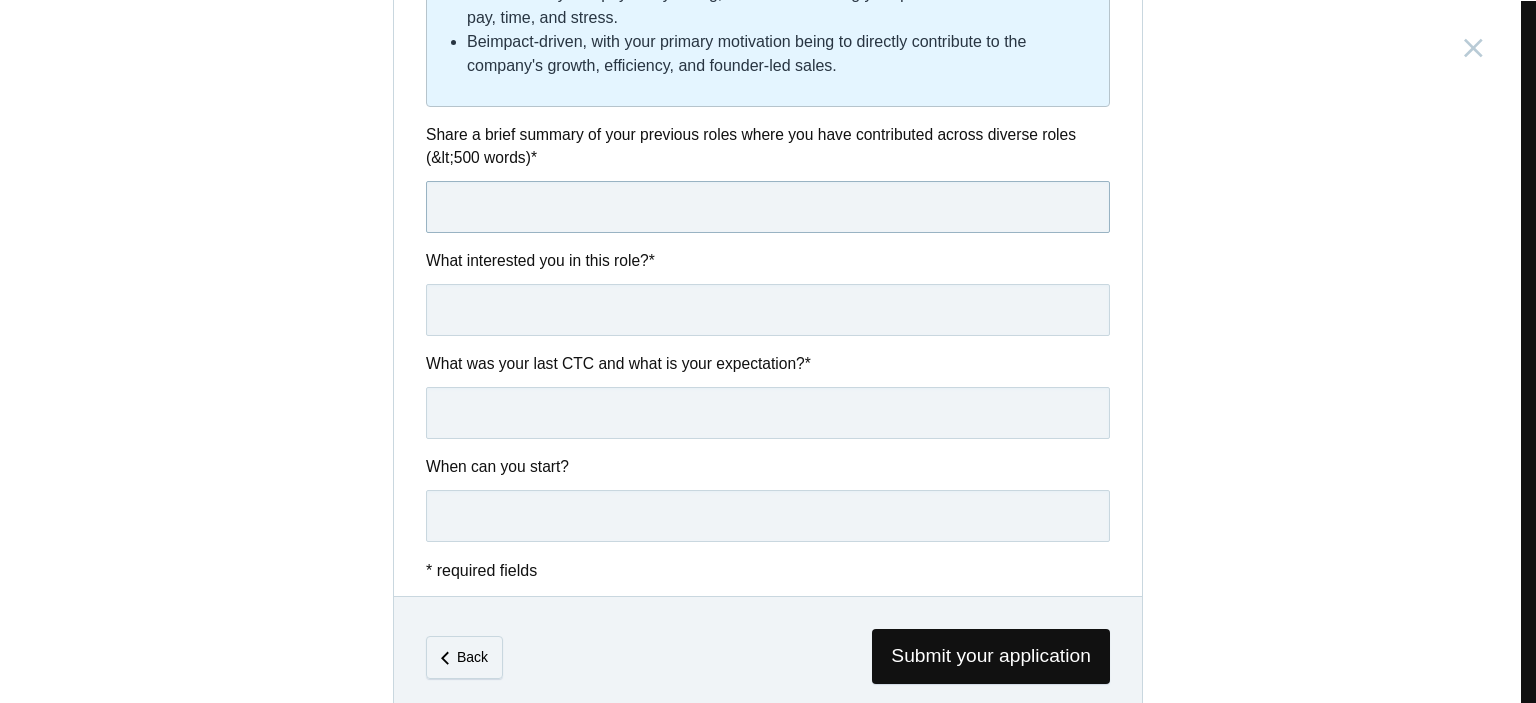 paste on "I have contributed across diverse roles spanning market research, strategy, business operations, and financial auditing. At Nueconomy, I supported global economic development initiatives by driving investment and export strategies for government clients. At Knometrix, I delivered actionable insights through market research across multiple sectors using advanced analytics tools. As the founder of Varapuzha Fish Mart, I led end-to-end business operations in a high-demand environment. At KPMG, I ensured financial accuracy and compliance through detailed audit processes. Across all roles, I have demonstrated adaptability, analytical thinking, and a commitment to driving measurable impact.          Ask ChatGPT" 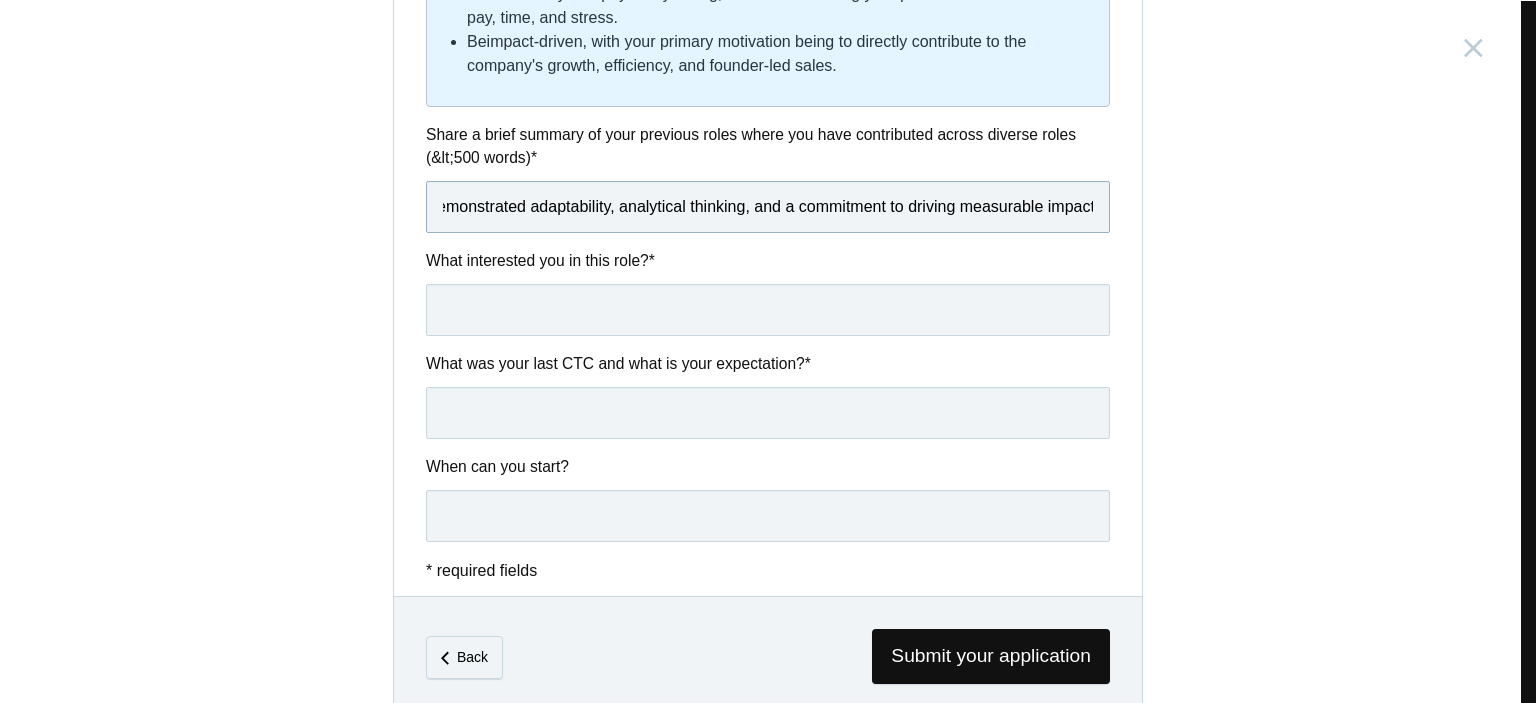 scroll, scrollTop: 0, scrollLeft: 4279, axis: horizontal 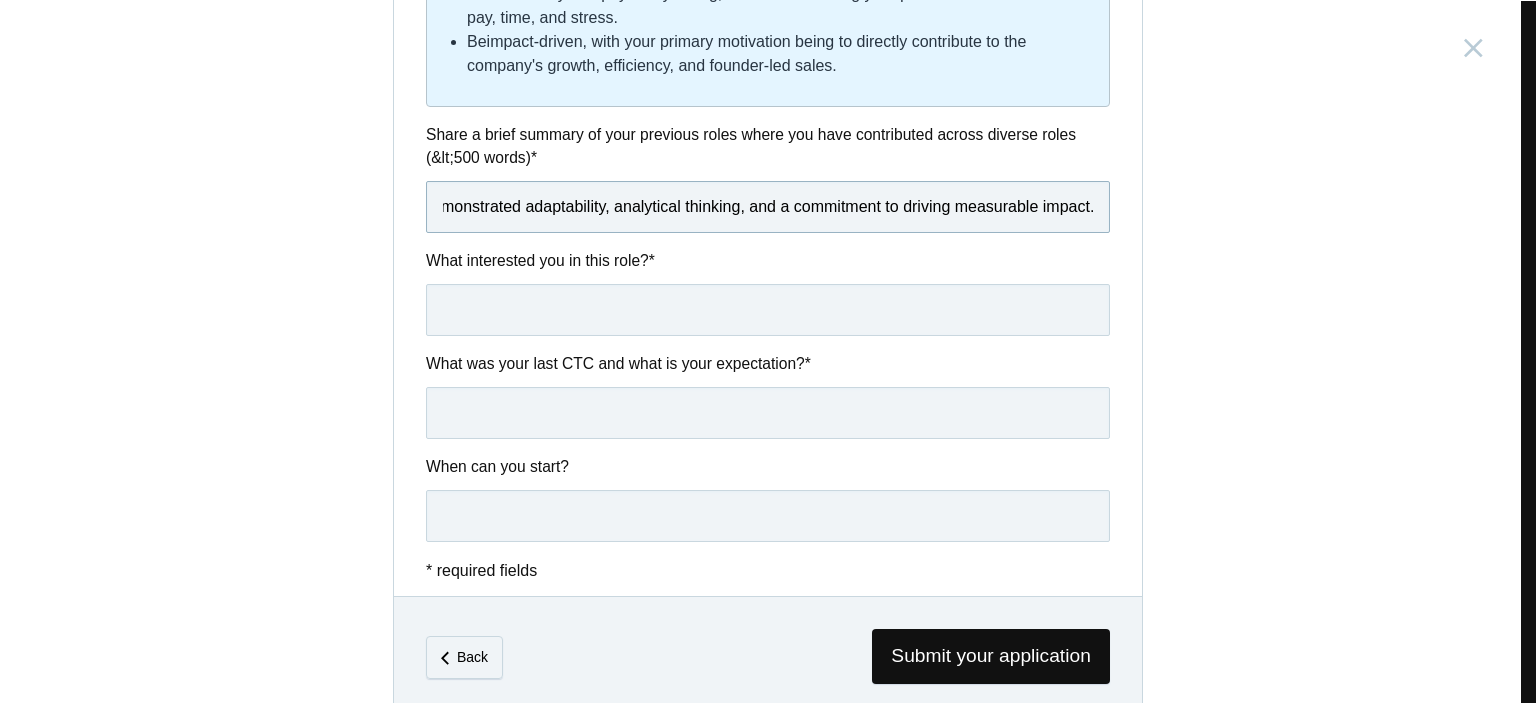 type on "I have contributed across diverse roles spanning market research, strategy, business operations, and financial auditing. At Nueconomy, I supported global economic development initiatives by driving investment and export strategies for government clients. At Knometrix, I delivered actionable insights through market research across multiple sectors using advanced analytics tools. As the founder of Varapuzha Fish Mart, I led end-to-end business operations in a high-demand environment. At KPMG, I ensured financial accuracy and compliance through detailed audit processes. Across all roles, I have demonstrated adaptability, analytical thinking, and a commitment to driving measurable impact." 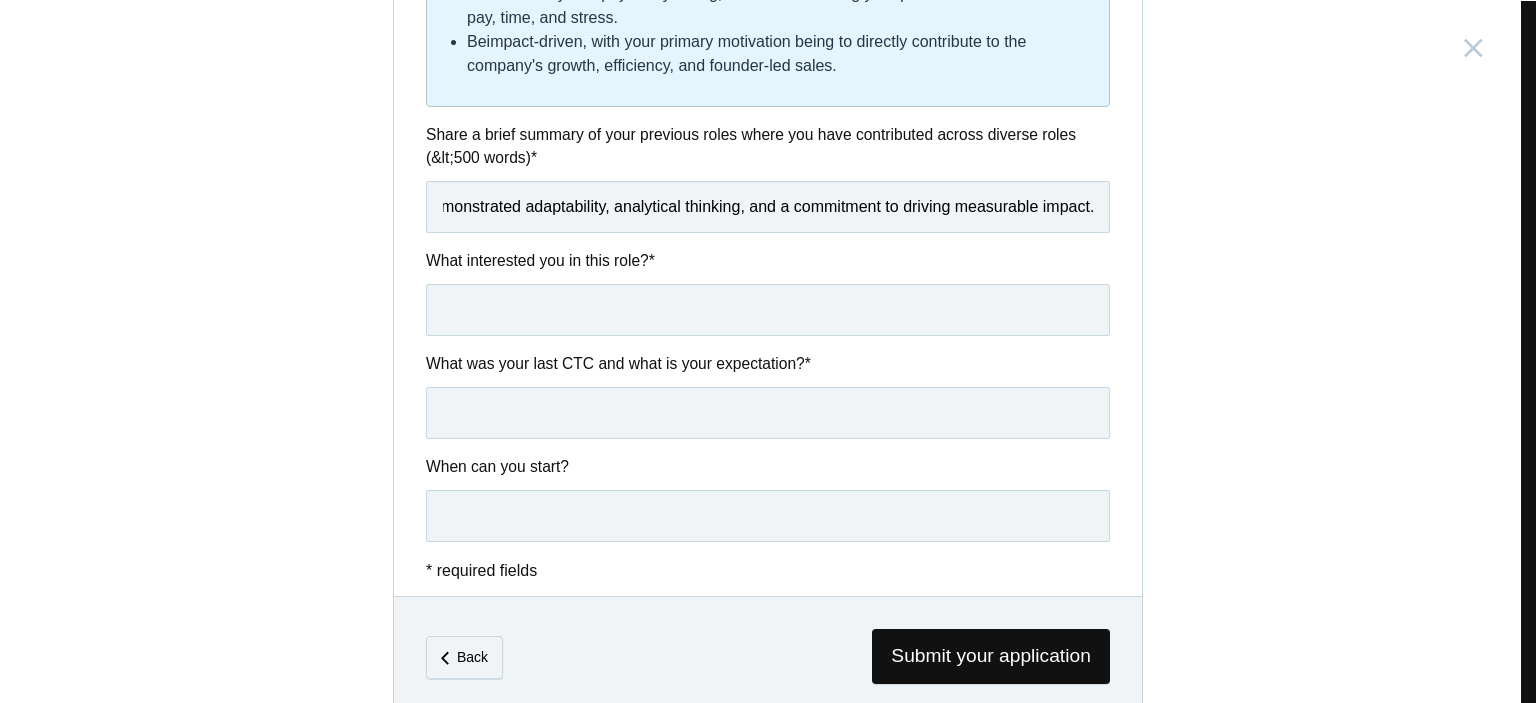 scroll, scrollTop: 0, scrollLeft: 0, axis: both 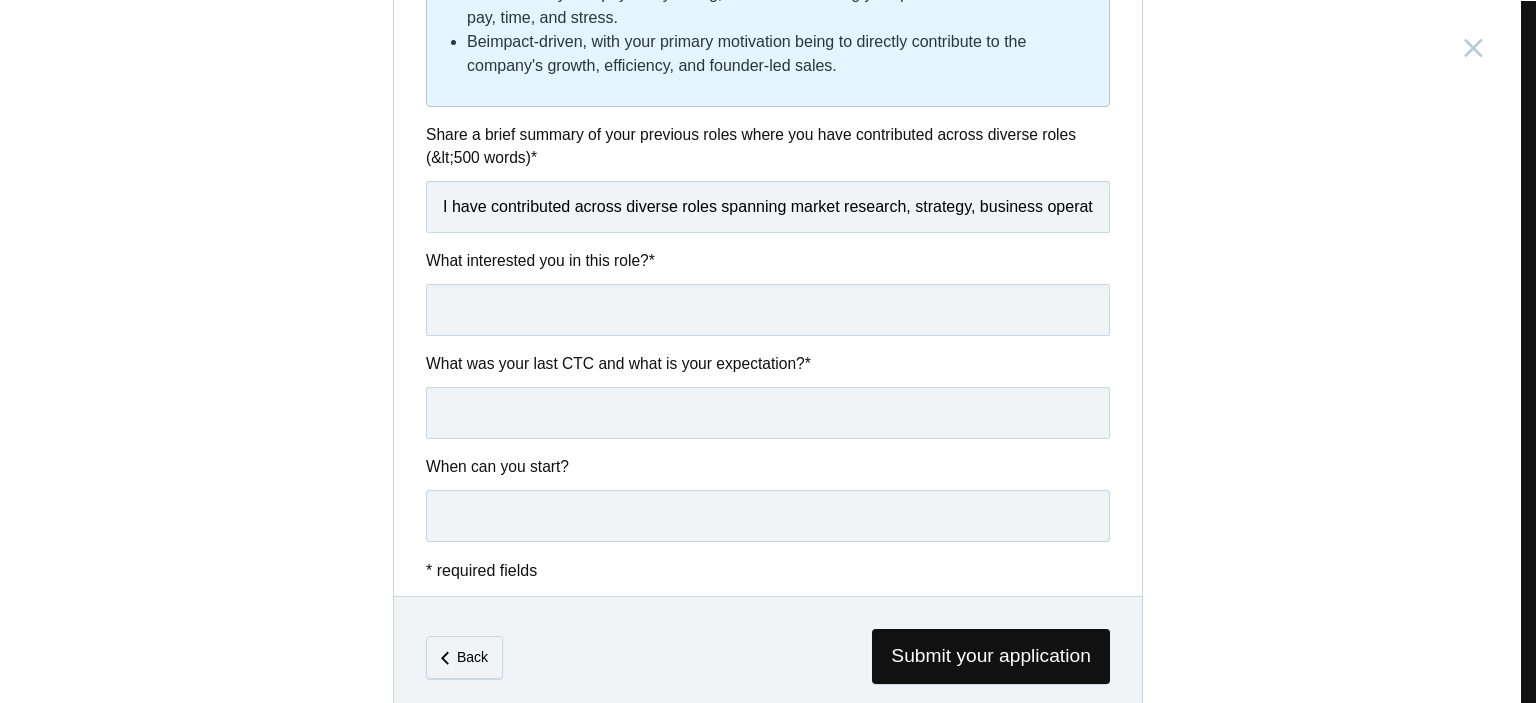 drag, startPoint x: 412, startPoint y: 253, endPoint x: 647, endPoint y: 253, distance: 235 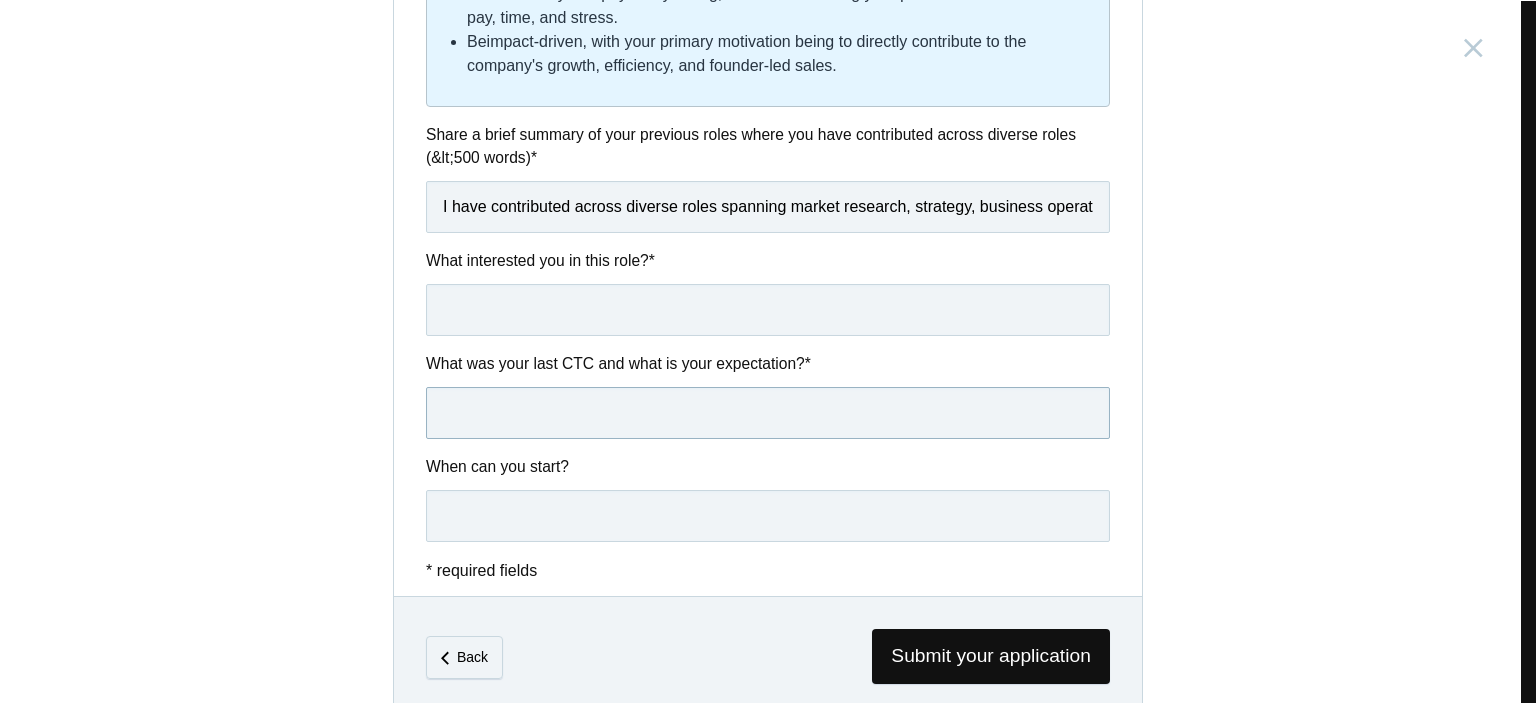 click at bounding box center (768, 413) 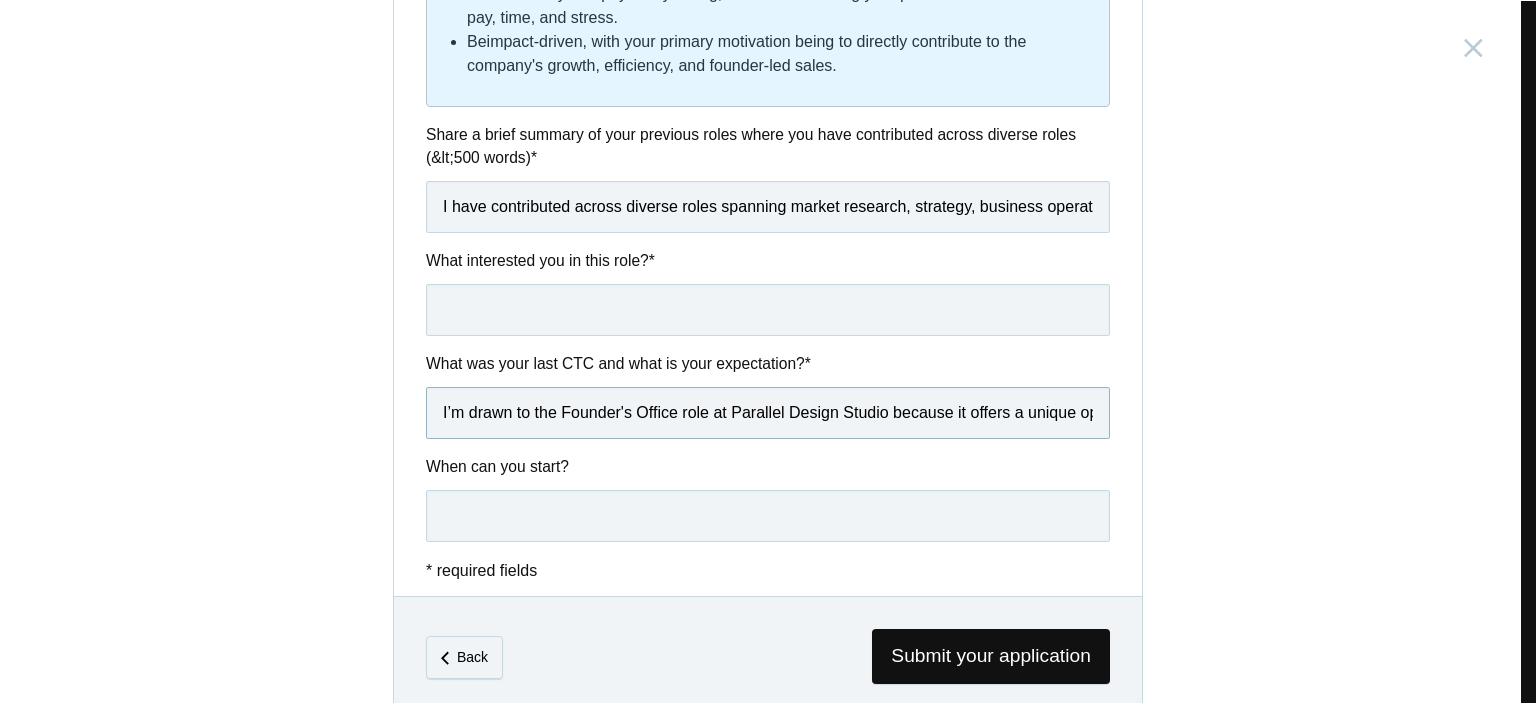 scroll, scrollTop: 0, scrollLeft: 3202, axis: horizontal 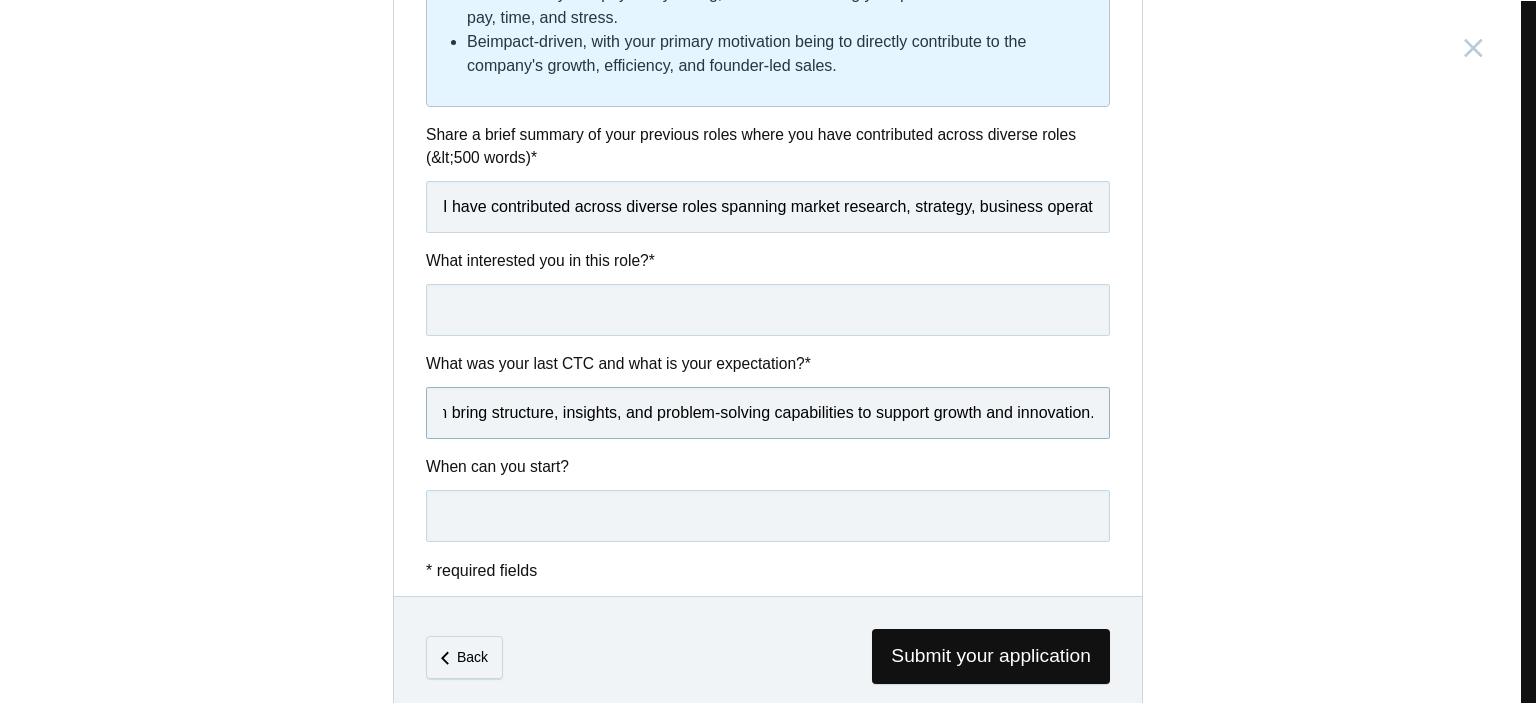 type on "I’m drawn to the Founder's Office role at Parallel Design Studio because it offers a unique opportunity to work closely with leadership on high-impact strategic and operational initiatives. The chance to contribute across functions—whether it’s business development, research, operations, or creative alignment—aligns well with my versatile background. I’m particularly excited about the dynamic, fast-paced nature of a founder-led environment where I can bring structure, insights, and problem-solving capabilities to support growth and innovation." 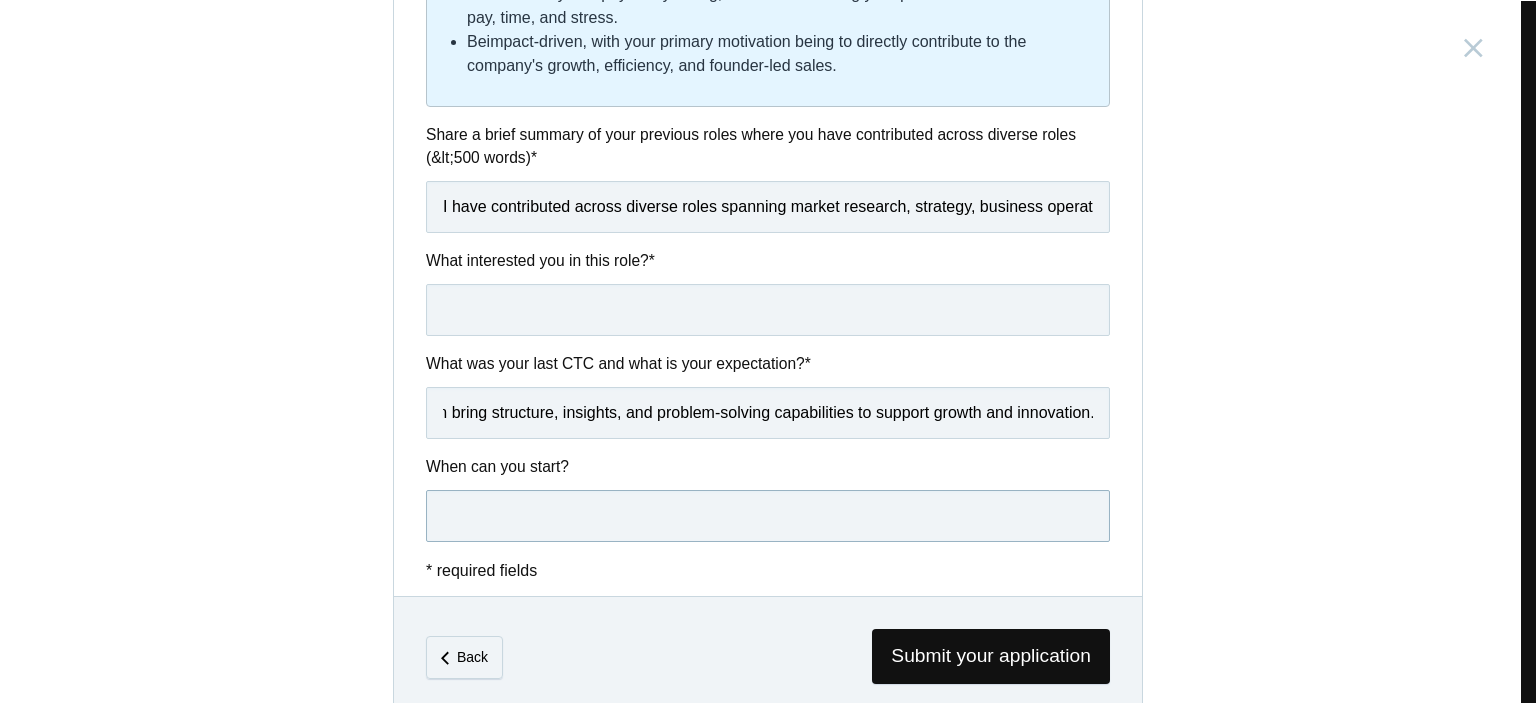 click at bounding box center [768, 516] 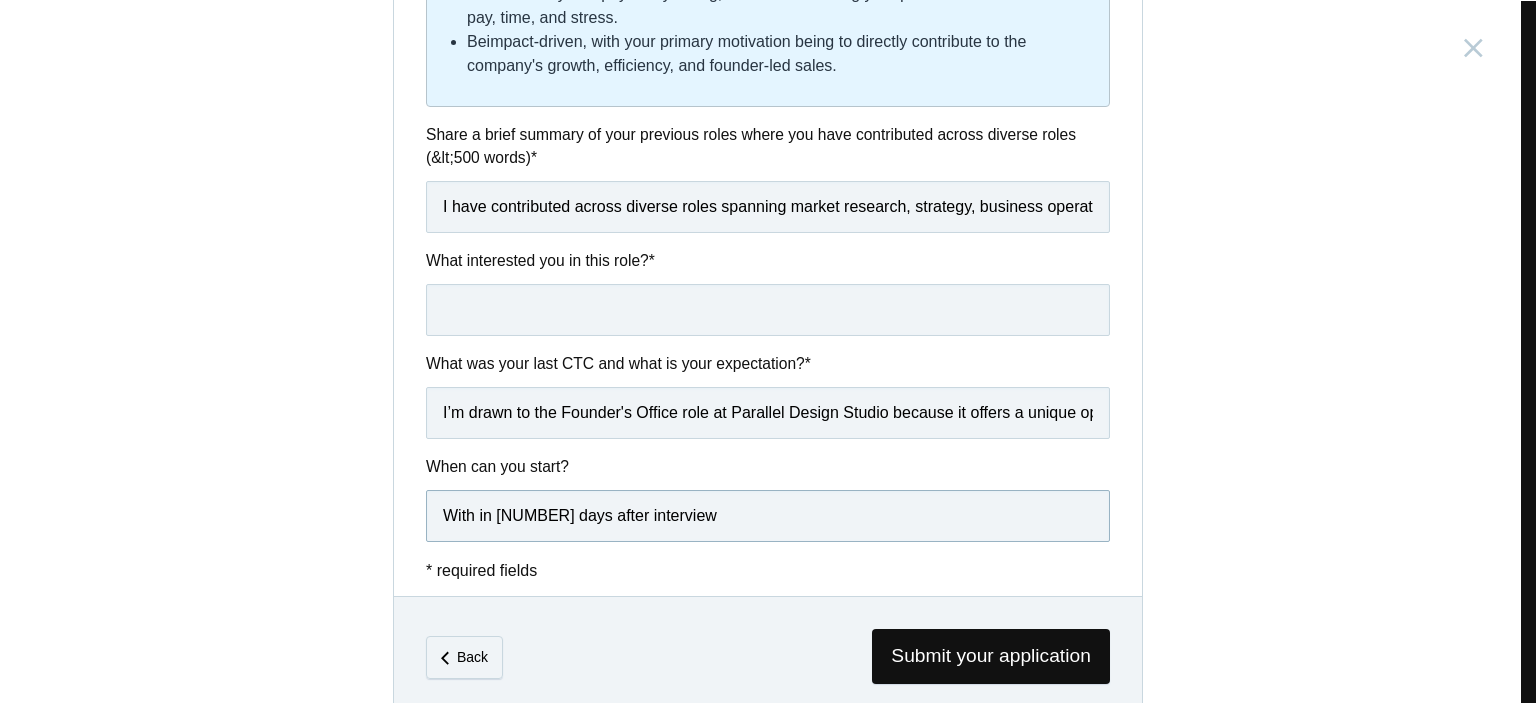 drag, startPoint x: 564, startPoint y: 491, endPoint x: 343, endPoint y: 460, distance: 223.16362 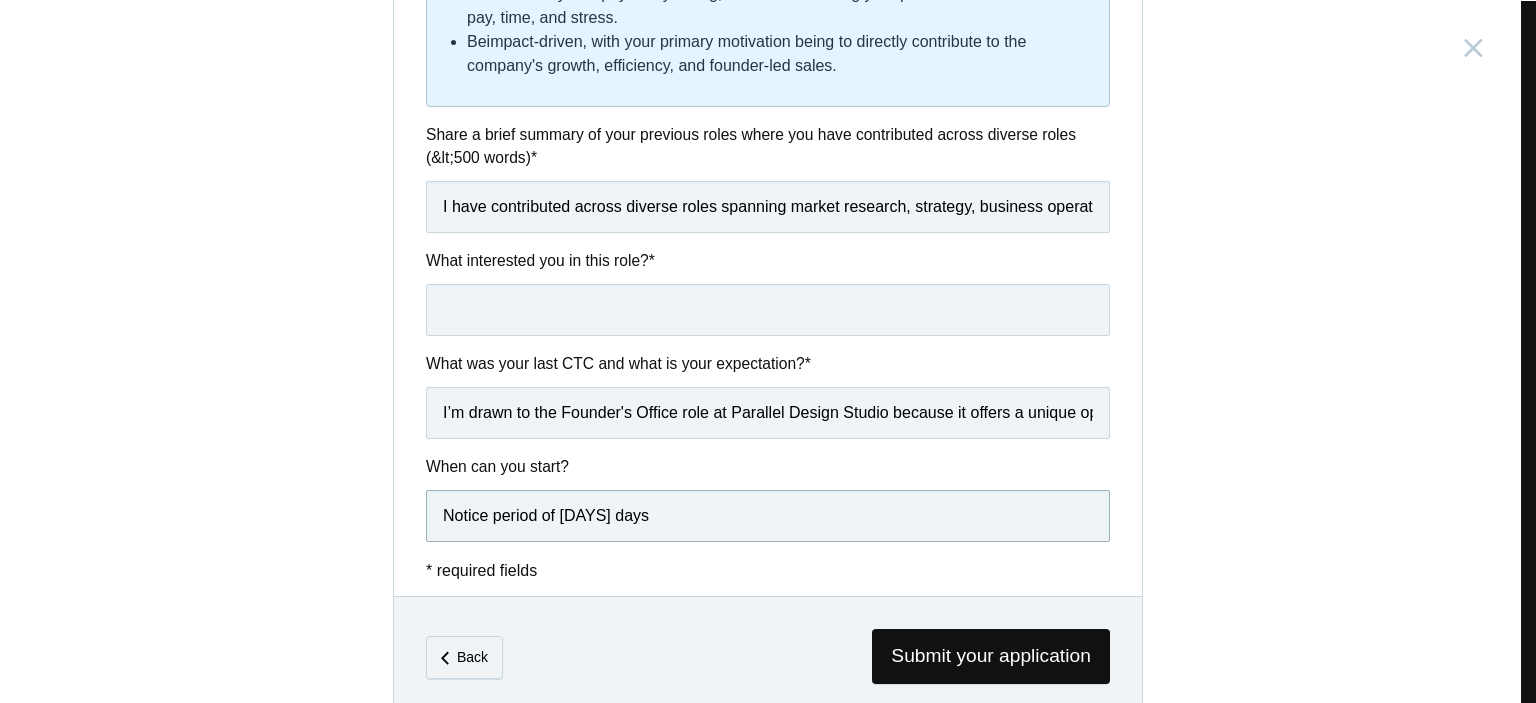 scroll, scrollTop: 1185, scrollLeft: 0, axis: vertical 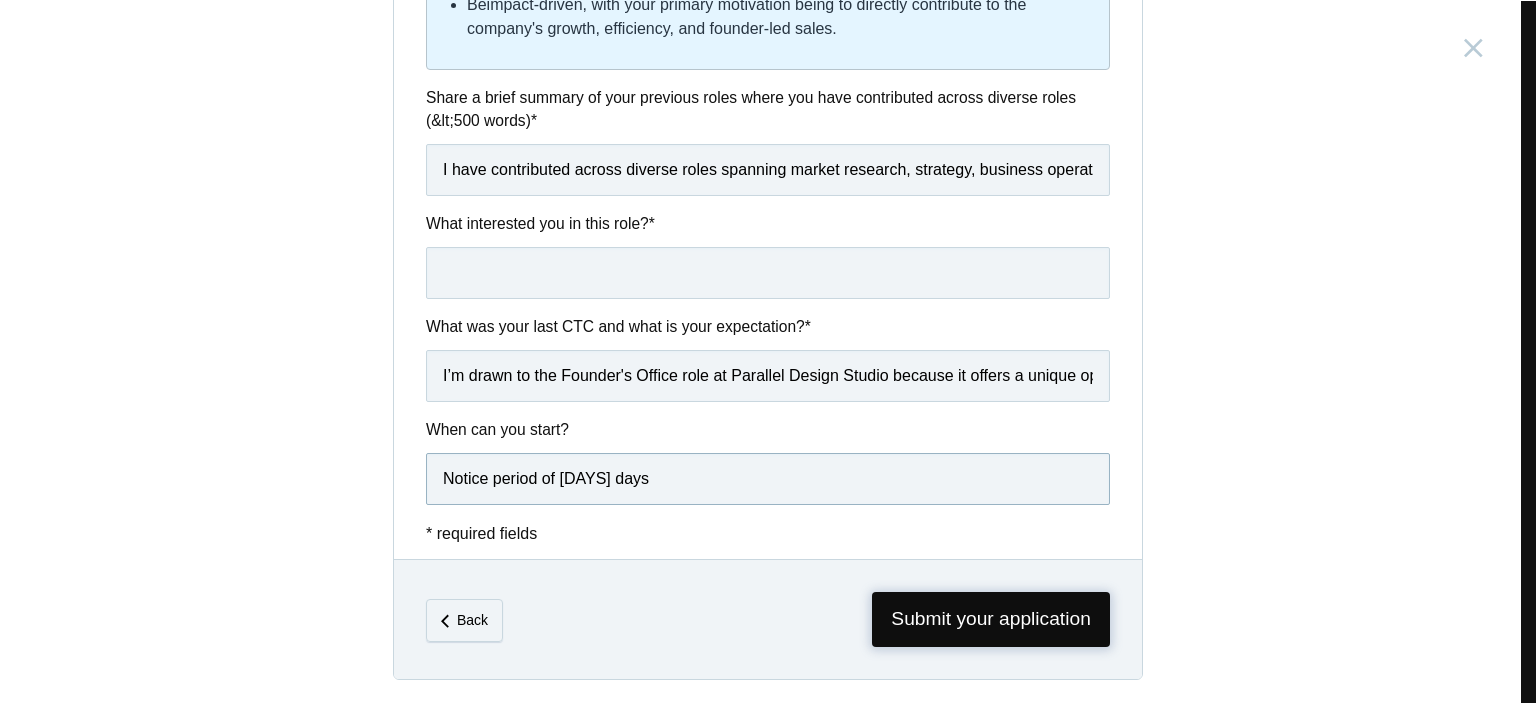type on "Notice period of [DAYS] days" 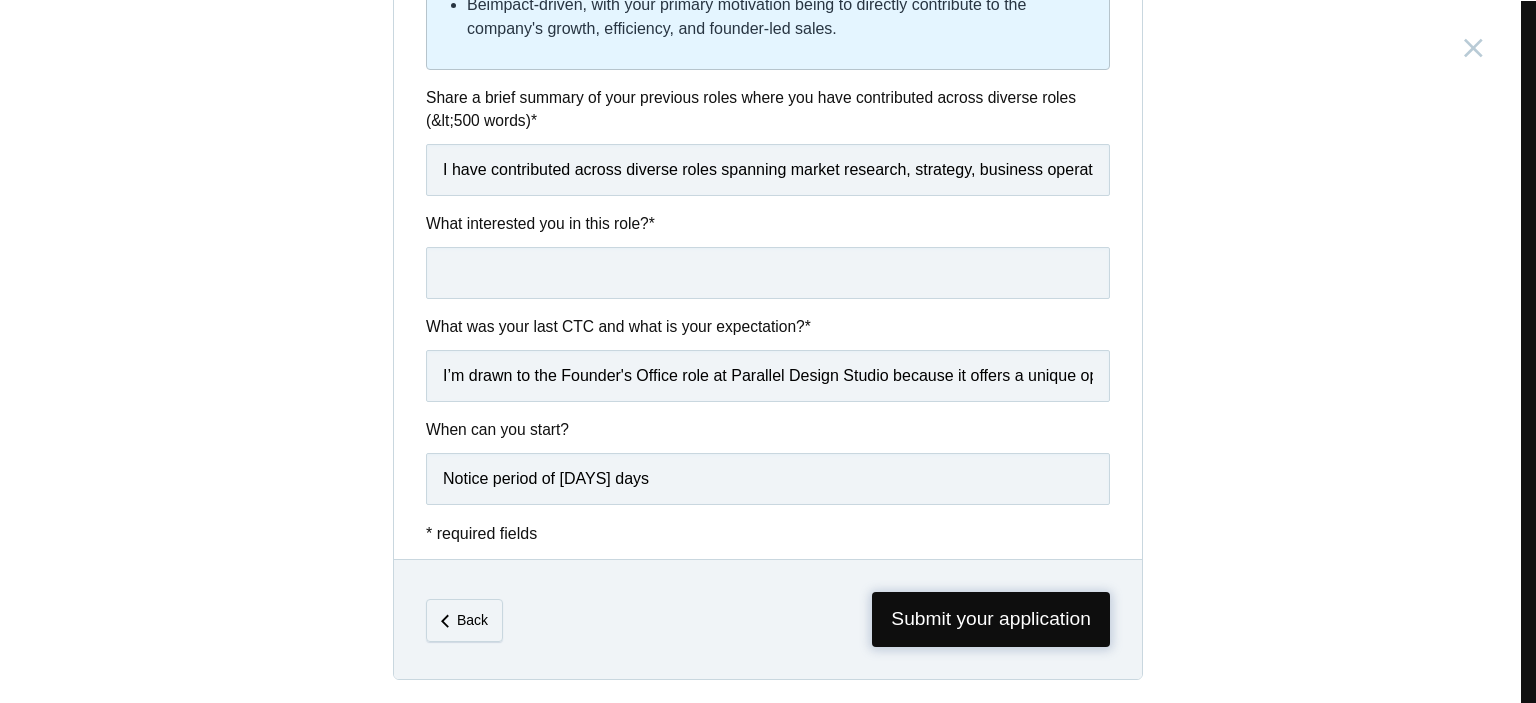 click on "Submit your application" at bounding box center [991, 619] 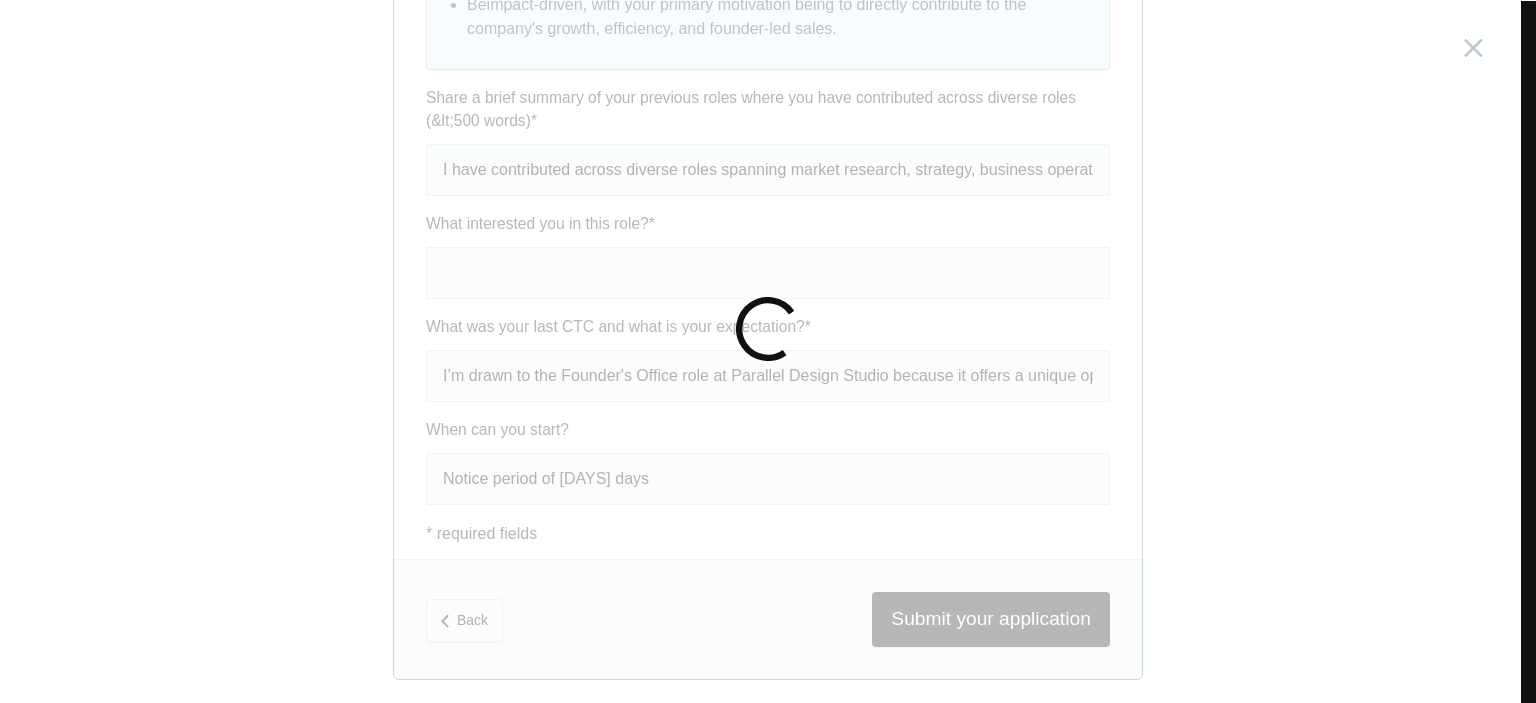 scroll, scrollTop: 1202, scrollLeft: 0, axis: vertical 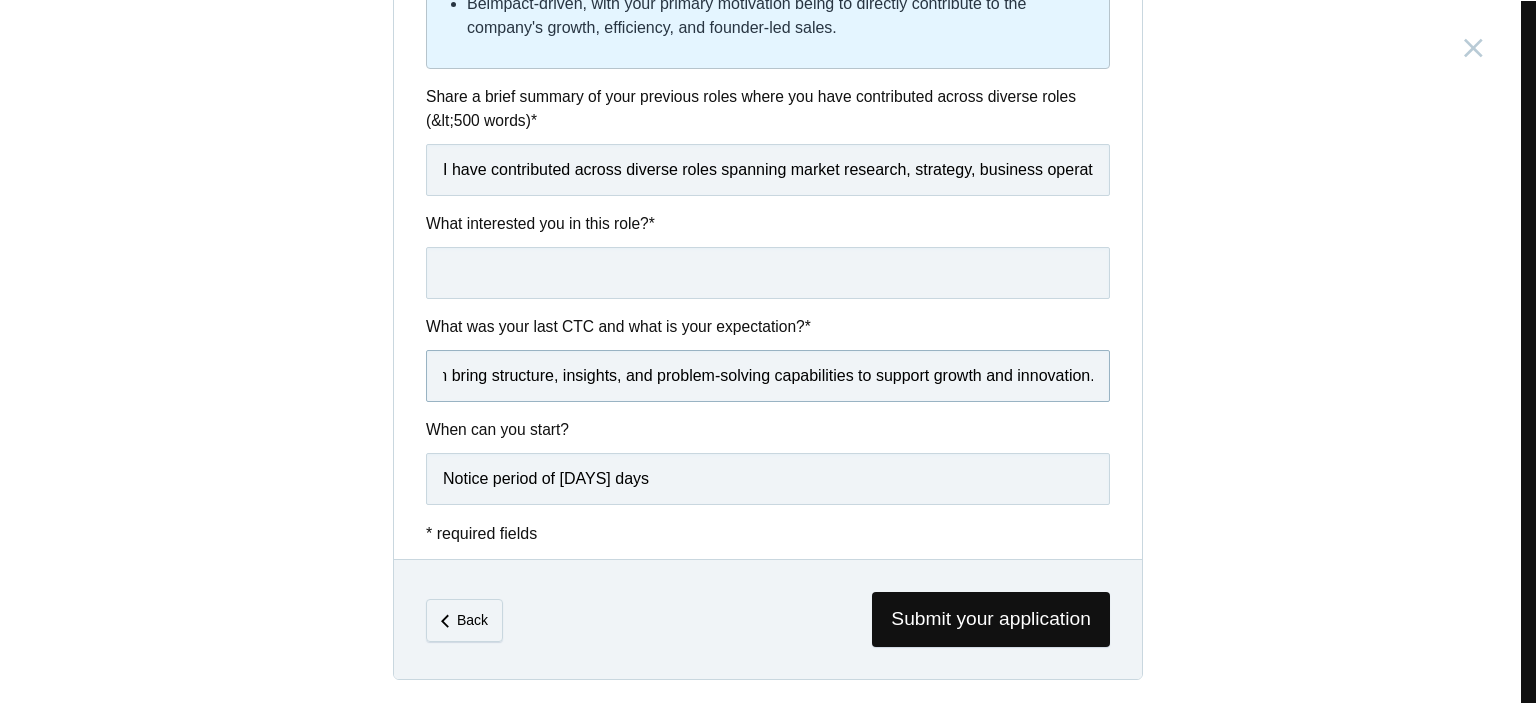 drag, startPoint x: 431, startPoint y: 381, endPoint x: 1349, endPoint y: 451, distance: 920.665 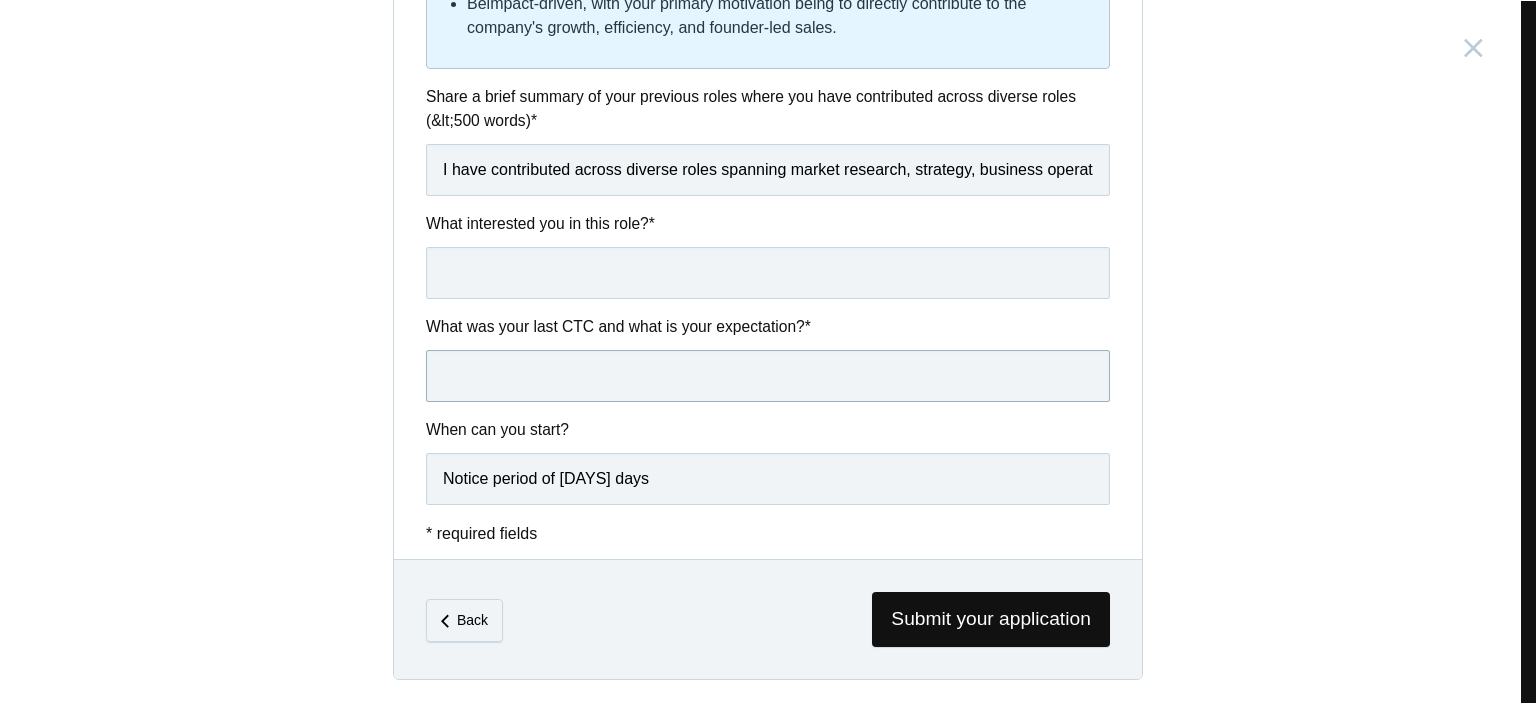 scroll, scrollTop: 0, scrollLeft: 0, axis: both 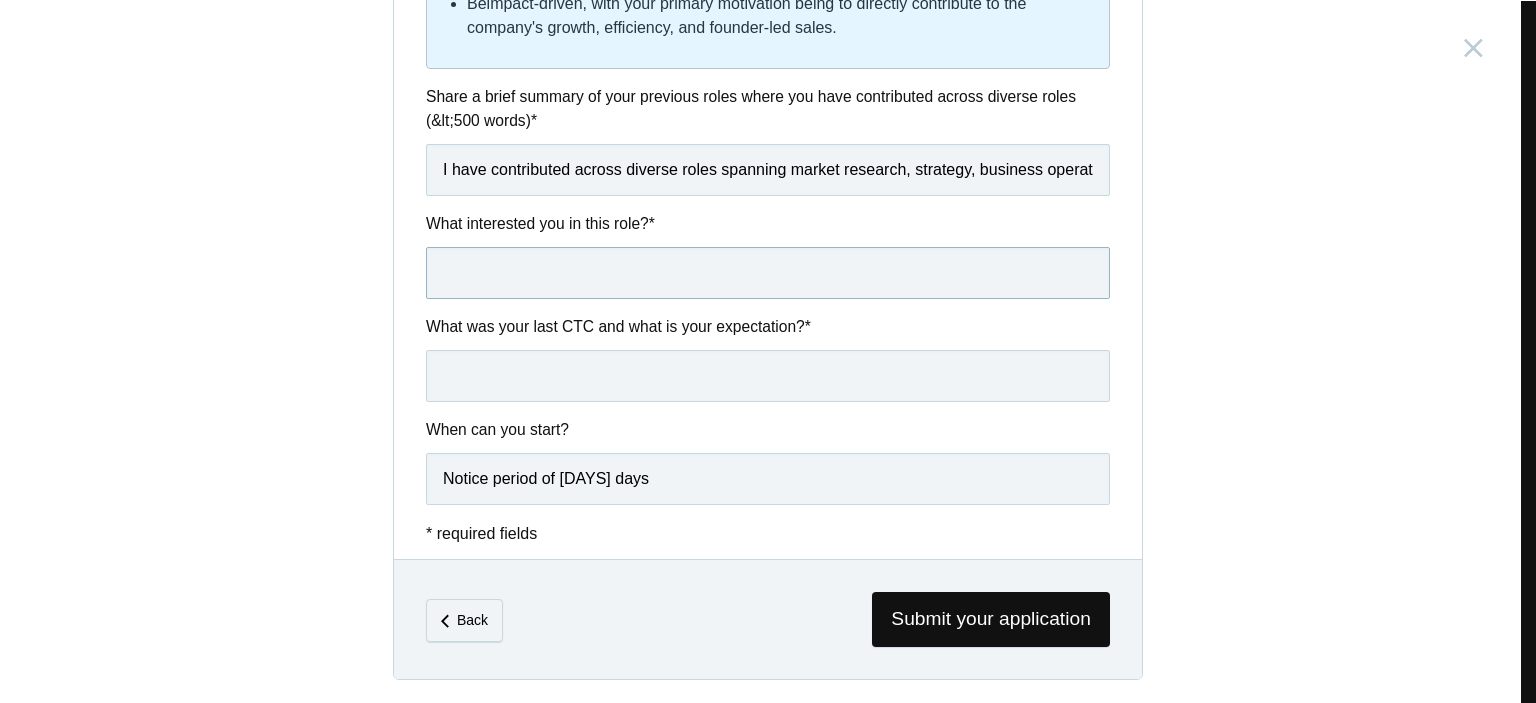 click at bounding box center [768, 273] 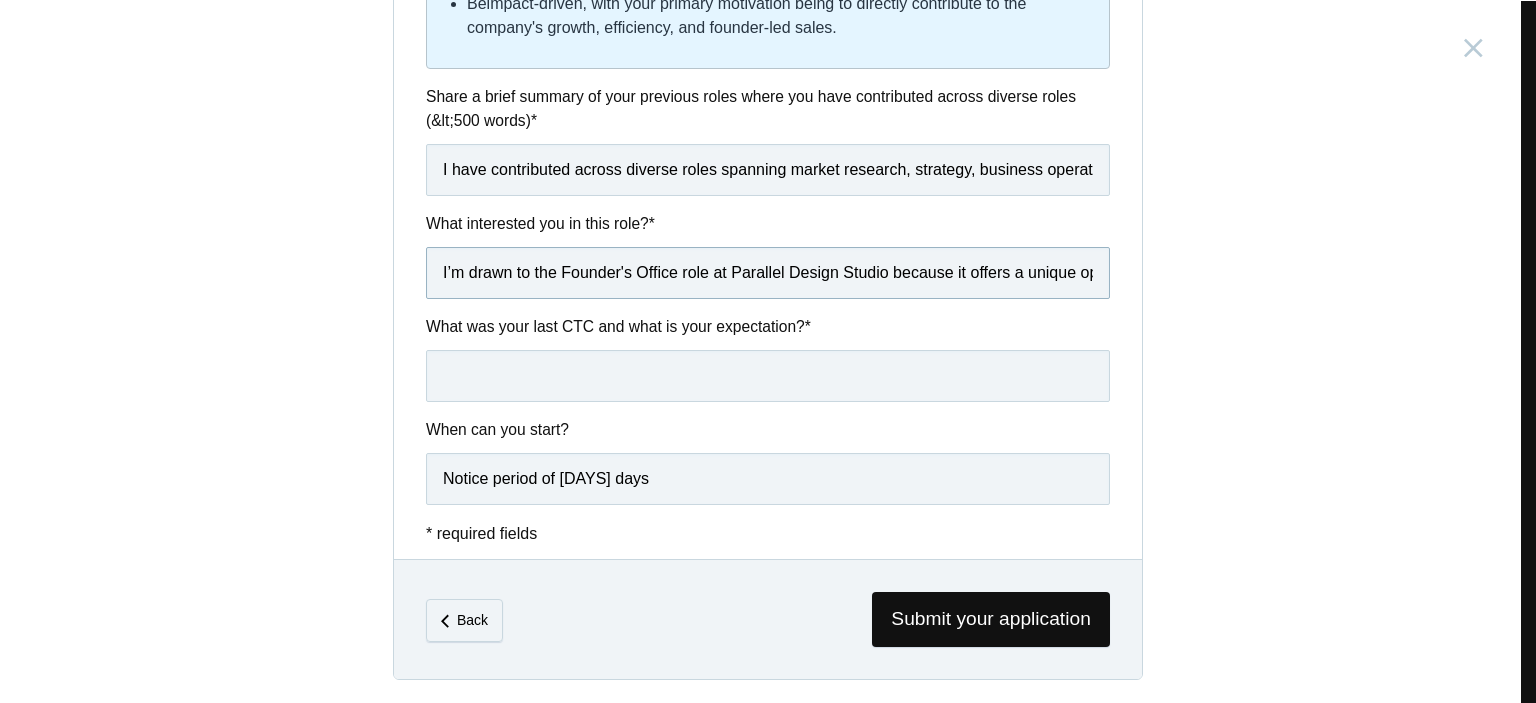 scroll, scrollTop: 0, scrollLeft: 3202, axis: horizontal 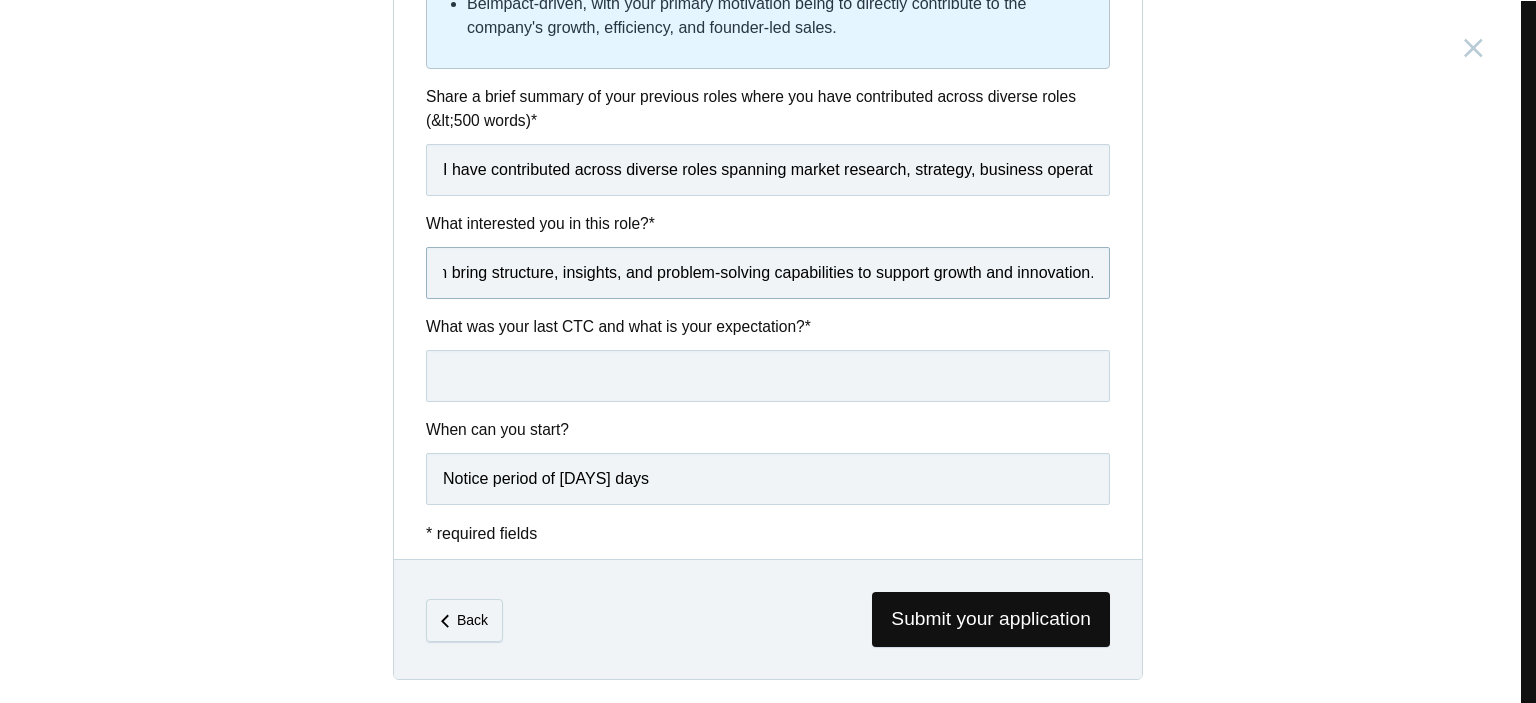 type on "I’m drawn to the Founder's Office role at Parallel Design Studio because it offers a unique opportunity to work closely with leadership on high-impact strategic and operational initiatives. The chance to contribute across functions—whether it’s business development, research, operations, or creative alignment—aligns well with my versatile background. I’m particularly excited about the dynamic, fast-paced nature of a founder-led environment where I can bring structure, insights, and problem-solving capabilities to support growth and innovation." 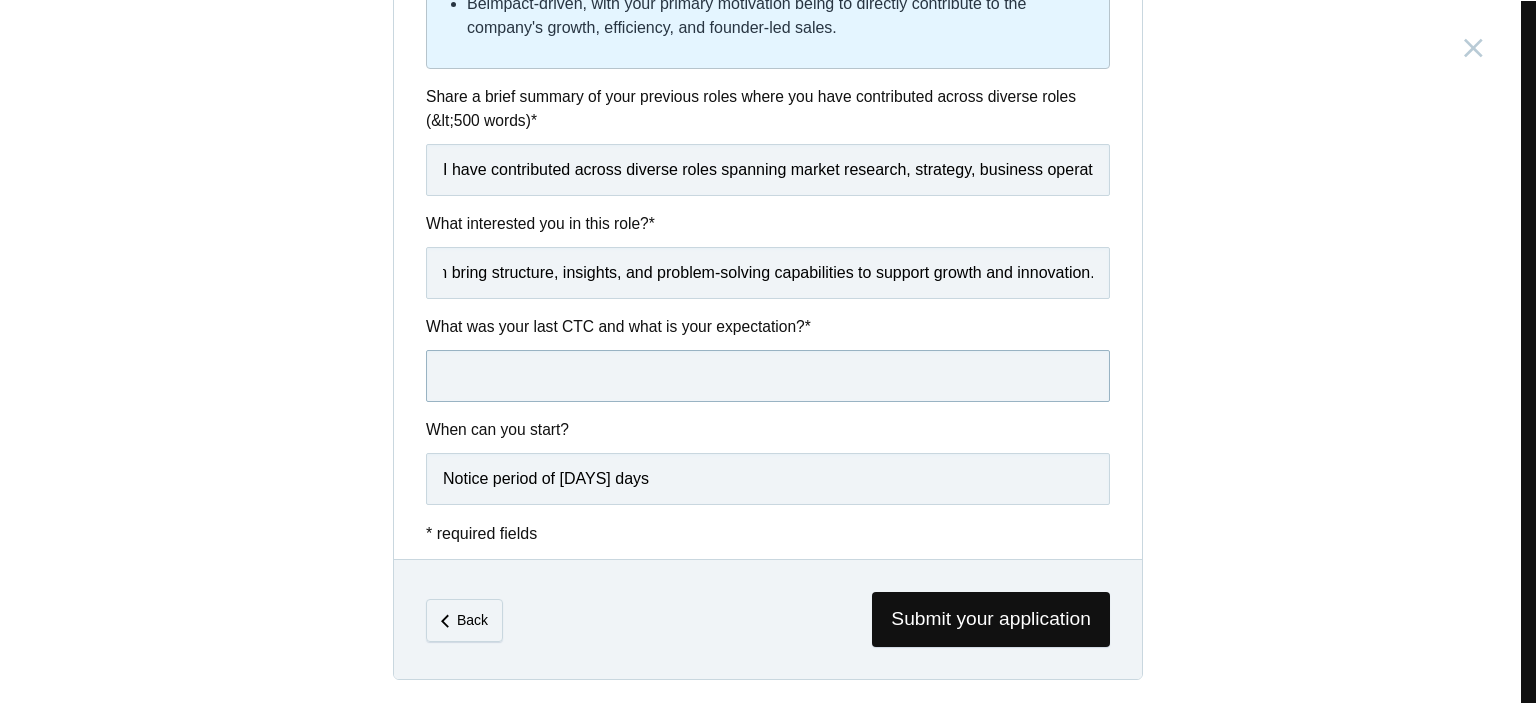 scroll, scrollTop: 0, scrollLeft: 0, axis: both 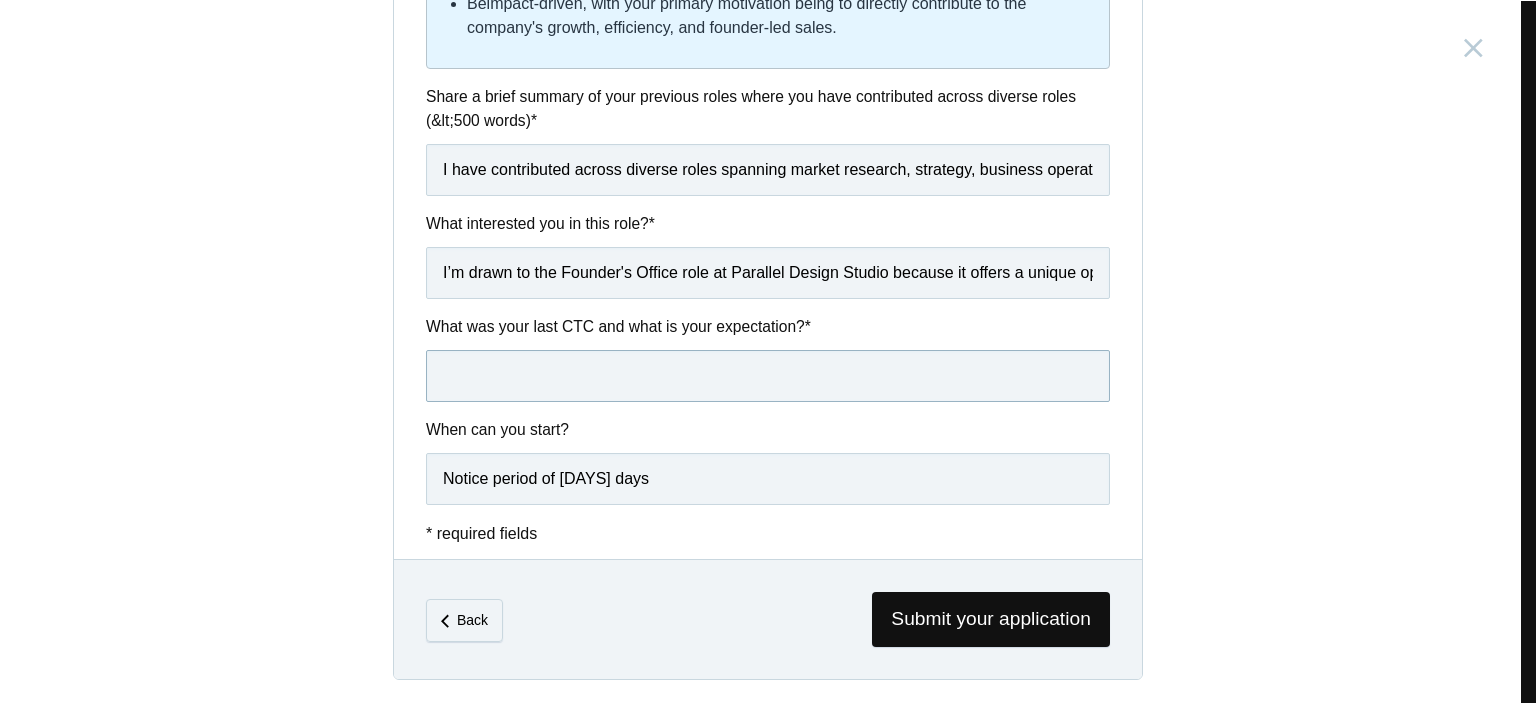 click at bounding box center [768, 376] 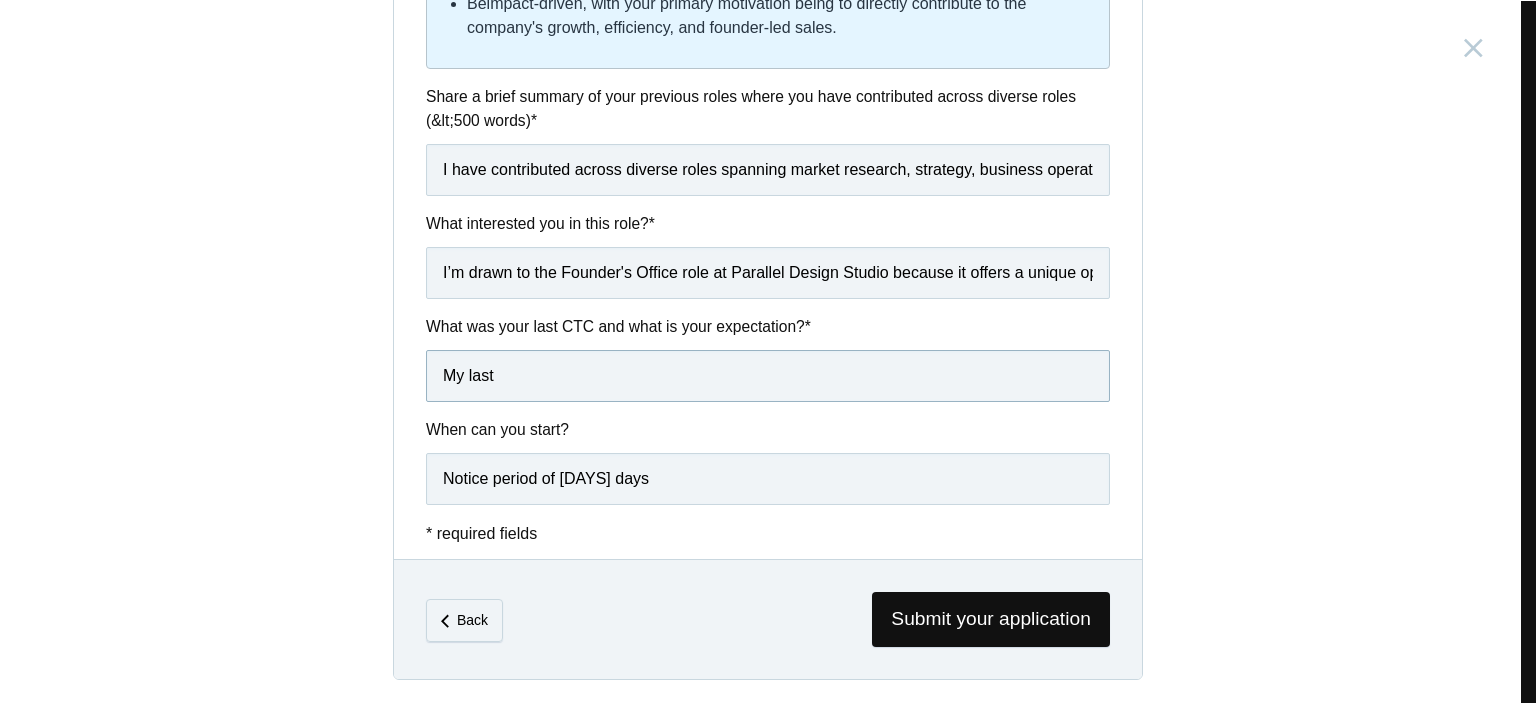 drag, startPoint x: 572, startPoint y: 371, endPoint x: 181, endPoint y: 317, distance: 394.71127 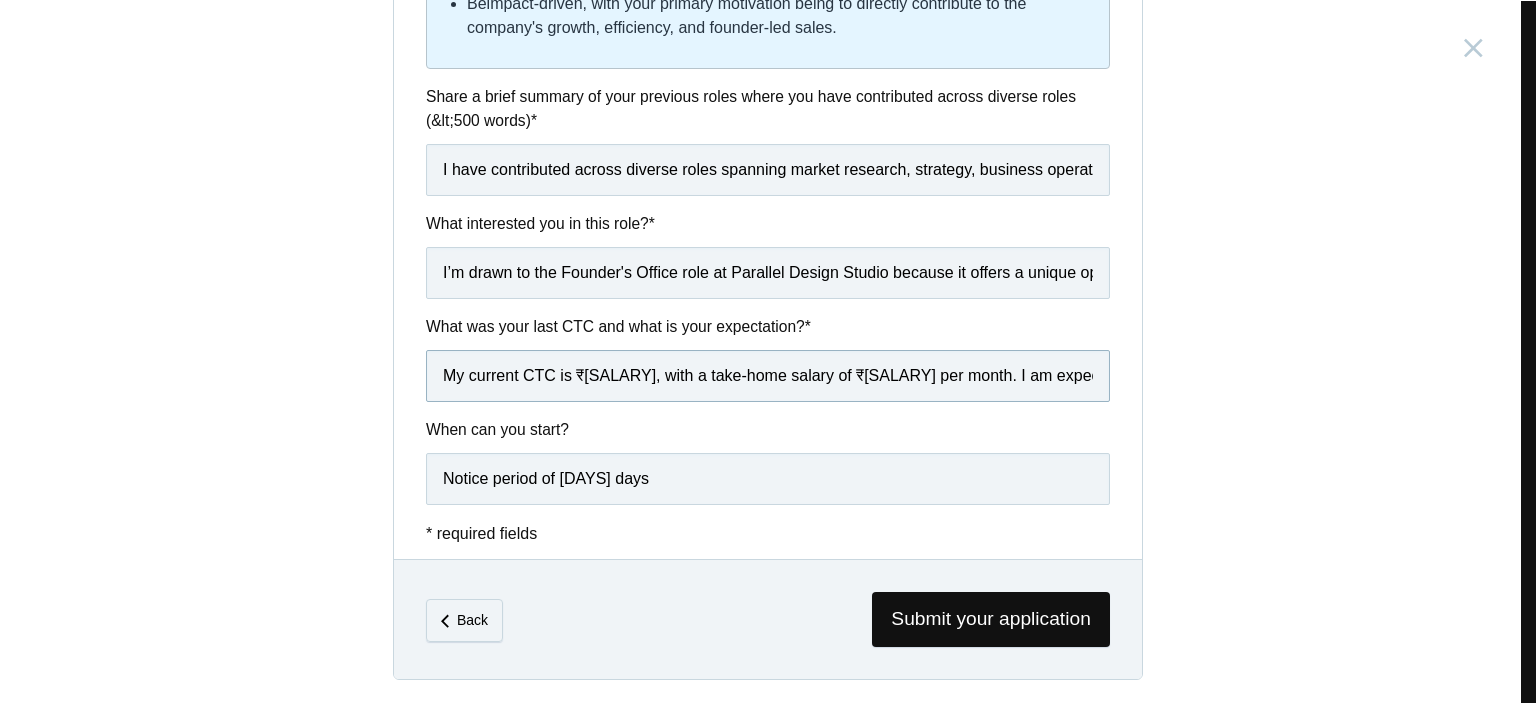 scroll, scrollTop: 0, scrollLeft: 1309, axis: horizontal 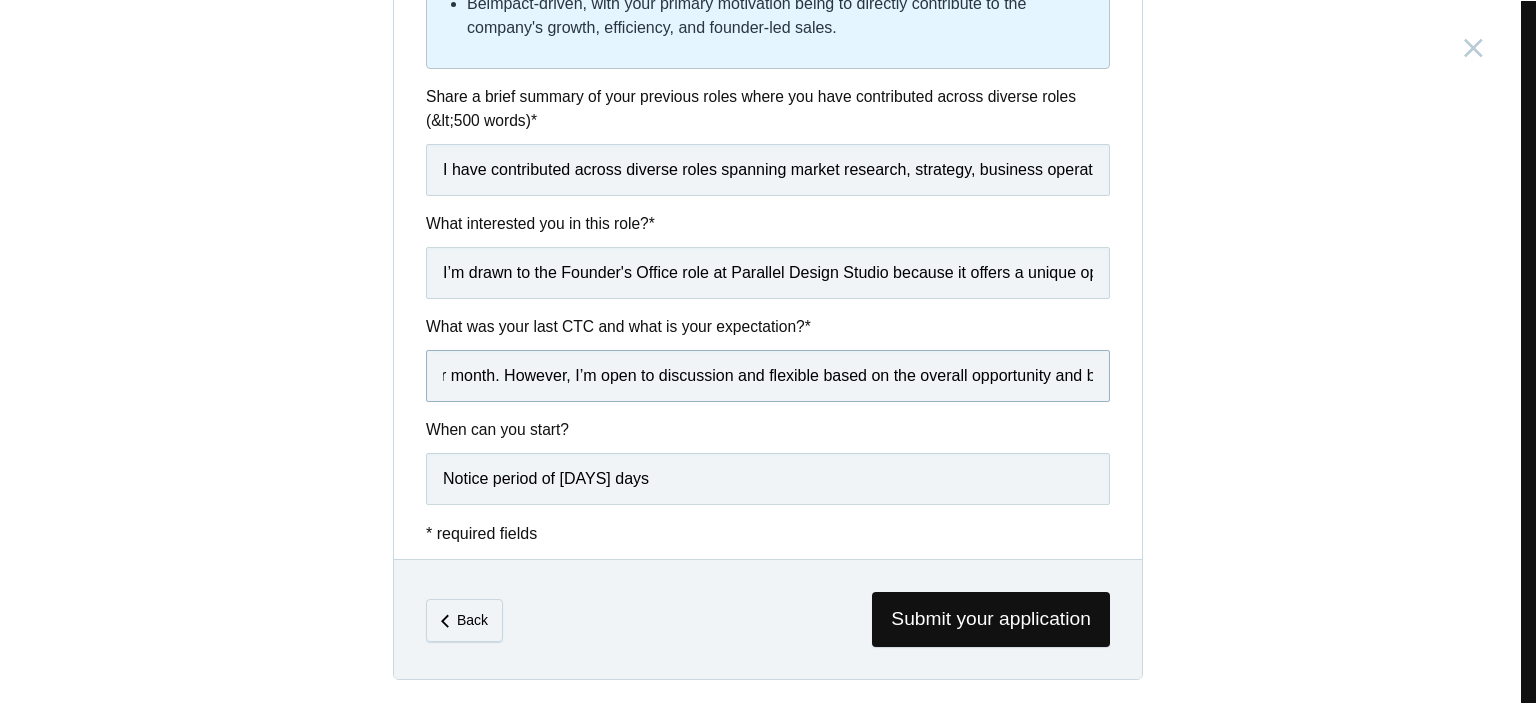 click on "My current CTC is ₹[SALARY], with a take-home salary of ₹[SALARY] per month. I am expecting a CTC of ₹[SALARY], corresponding to an approximate in-hand salary of ₹[SALARY] per month. However, I’m open to discussion and flexible based on the overall opportunity and benefits." at bounding box center [768, 376] 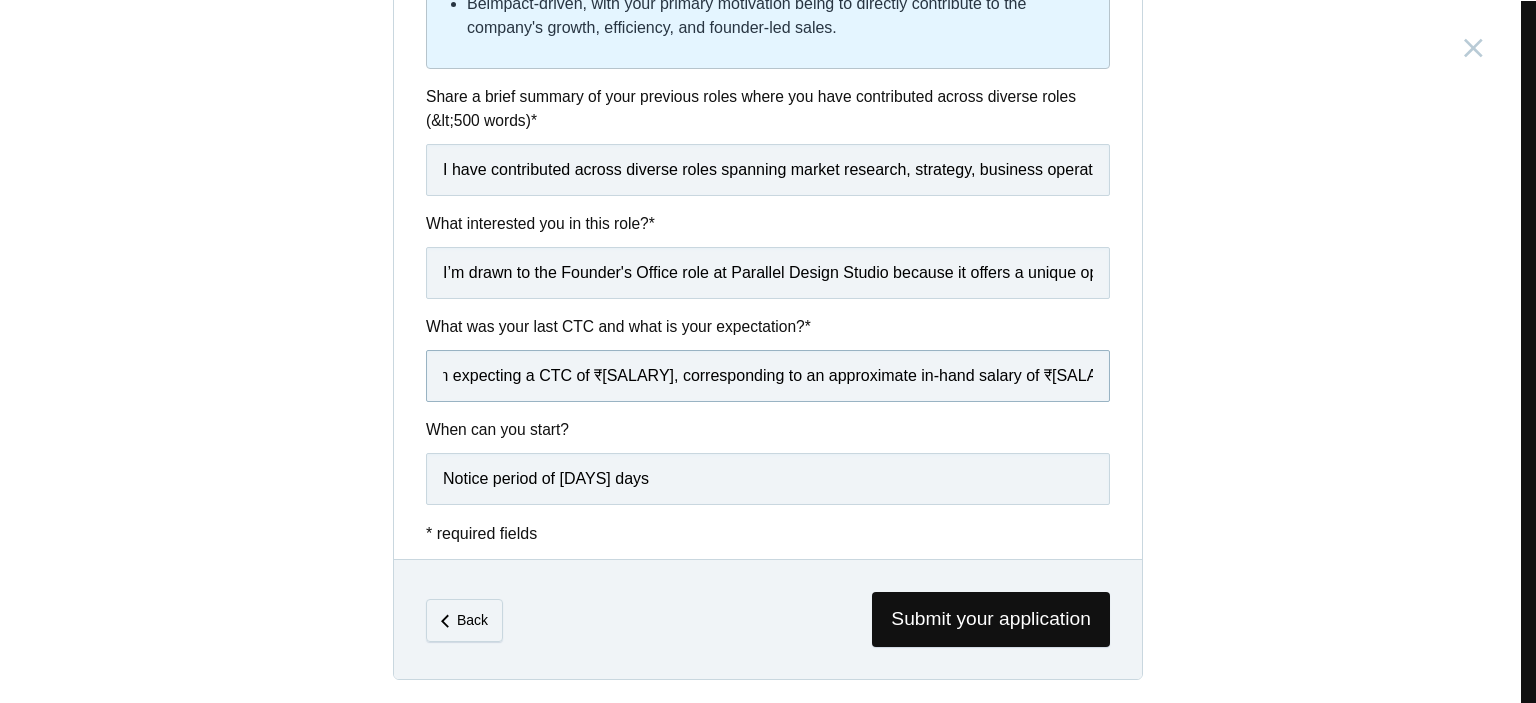 scroll, scrollTop: 0, scrollLeft: 612, axis: horizontal 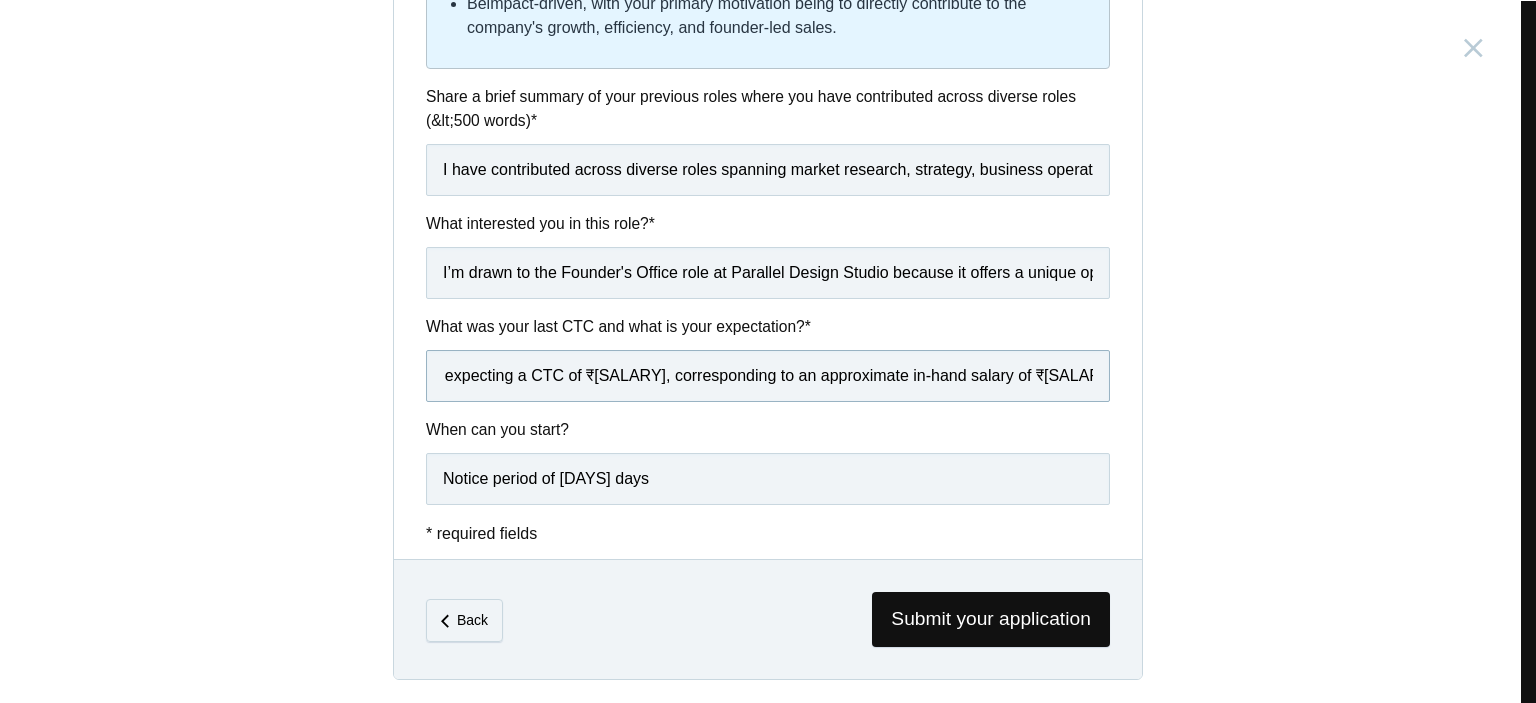 click on "My current CTC is ₹[SALARY], with a take-home salary of ₹[SALARY] per month. I am expecting a CTC of ₹[SALARY], corresponding to an approximate in-hand salary of ₹[SALARY] per month. However, I’m open to discussion and flexible based on the overall opportunity and benefits." at bounding box center [768, 376] 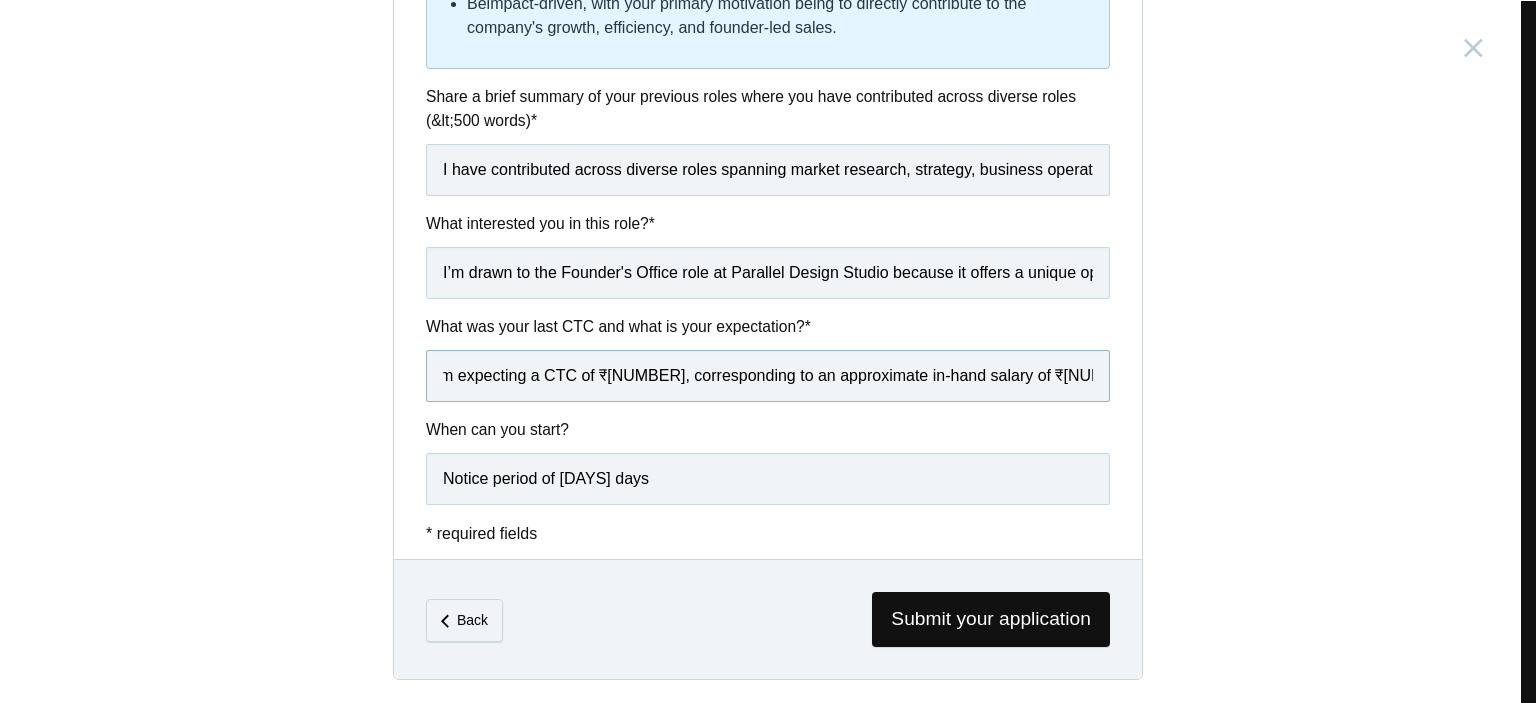 click on "My current CTC is ₹[NUMBER], with a take-home salary of ₹[NUMBER] per month. I am expecting a CTC of ₹[NUMBER], corresponding to an approximate in-hand salary of ₹[NUMBER] per month. However, I’m open to discussion and flexible based on the overall opportunity and benefits." at bounding box center [768, 376] 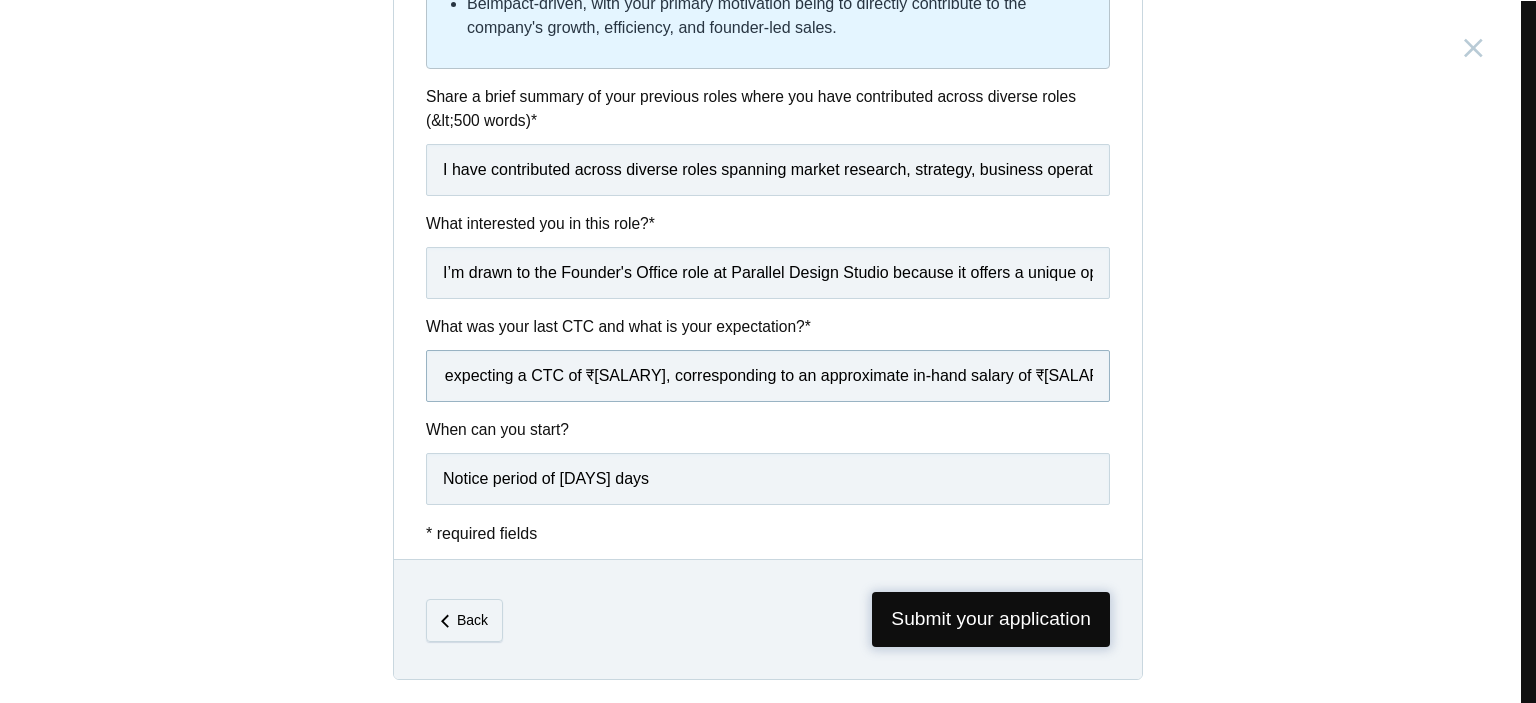type on "My current CTC is ₹[SALARY], with a take-home salary of ₹[SALARY] per month. I am expecting a CTC of ₹[SALARY], corresponding to an approximate in-hand salary of ₹[SALARY] per month. However, I’m open to discussion and flexible based on the overall opportunity and benefits." 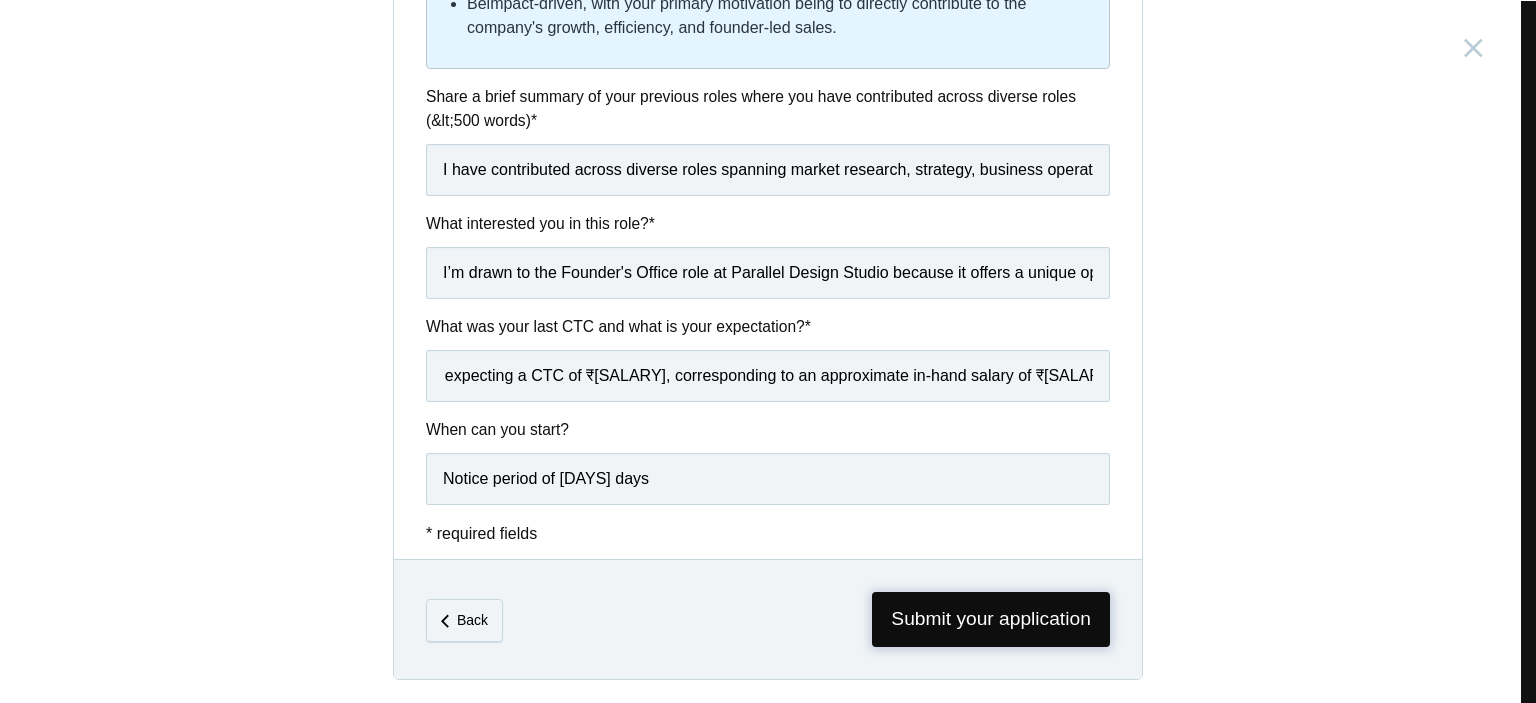 click on "Submit your application" at bounding box center (991, 619) 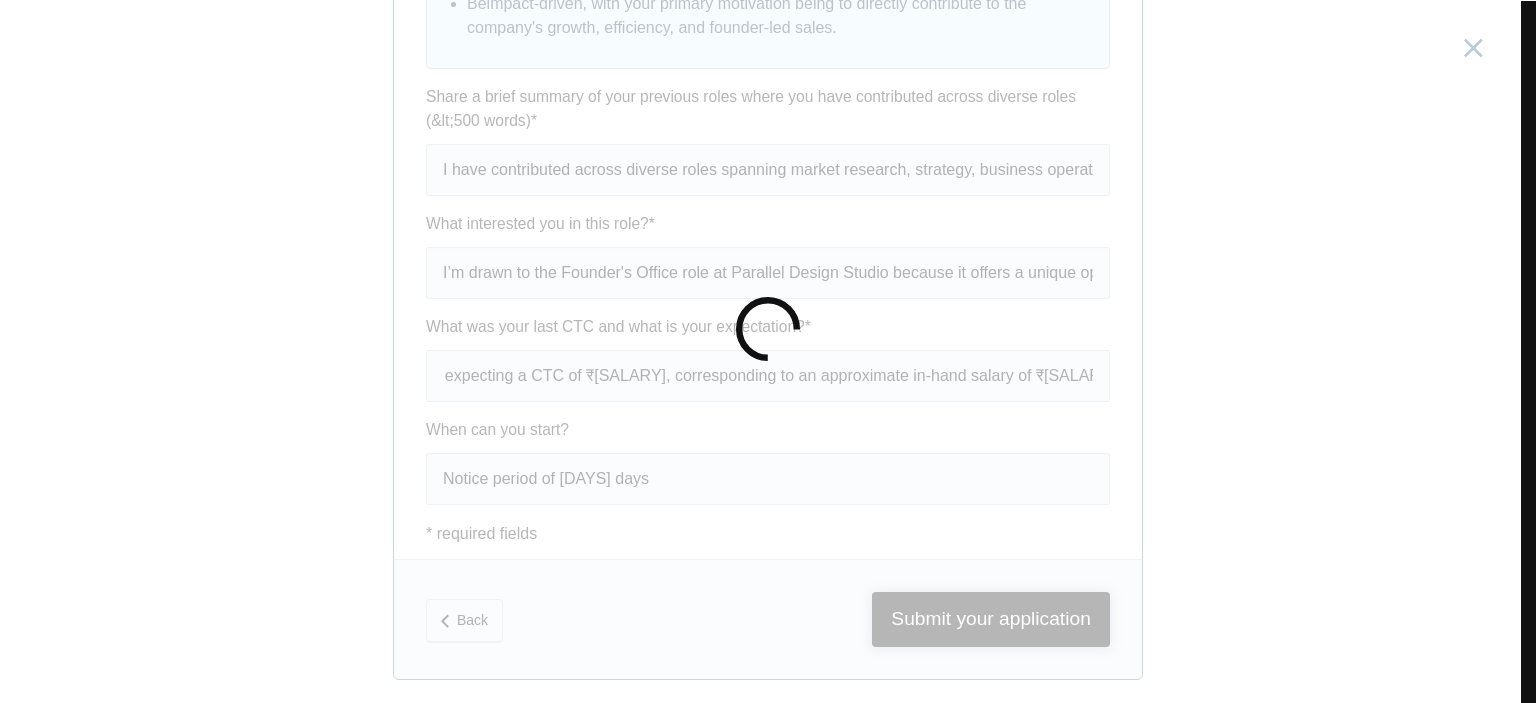 scroll, scrollTop: 0, scrollLeft: 0, axis: both 